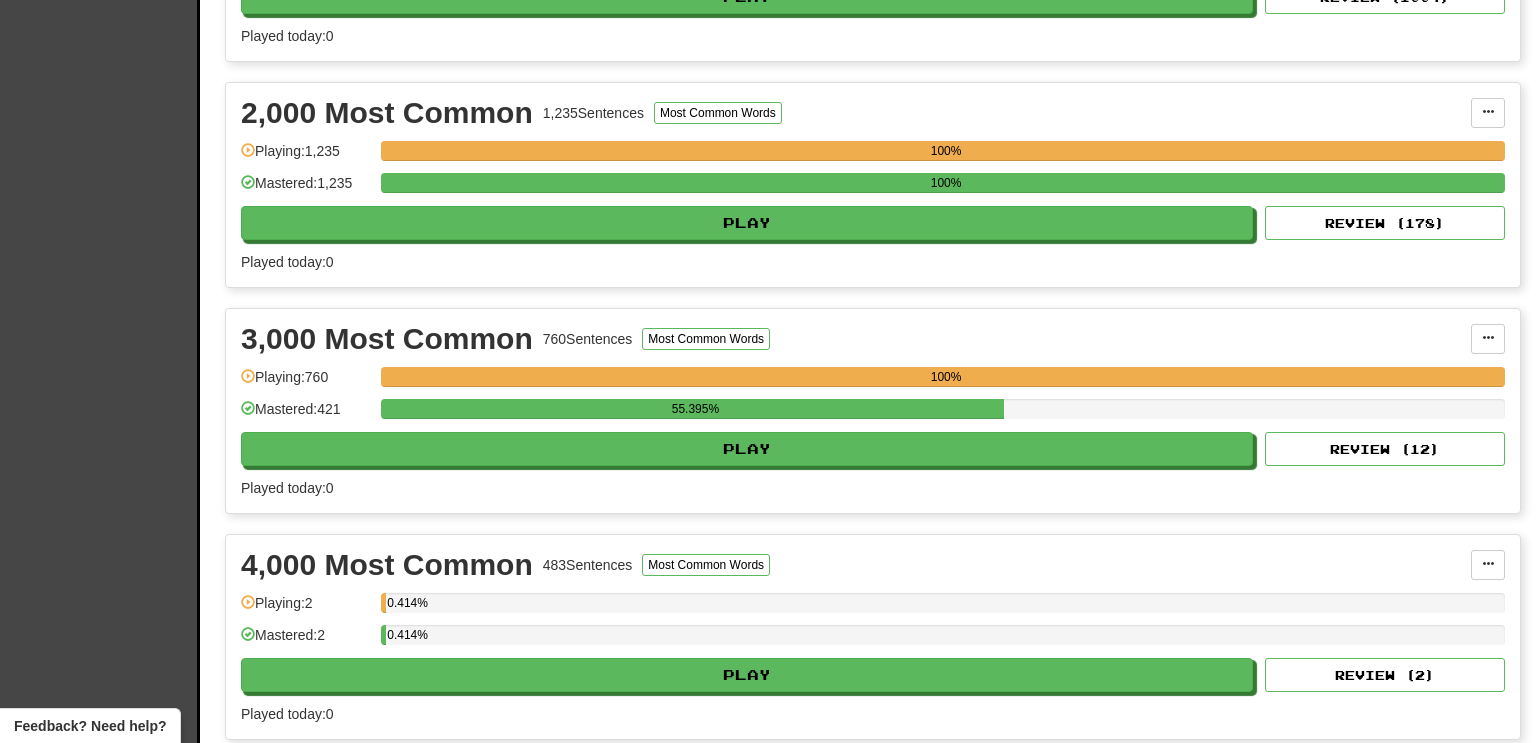 scroll, scrollTop: 607, scrollLeft: 0, axis: vertical 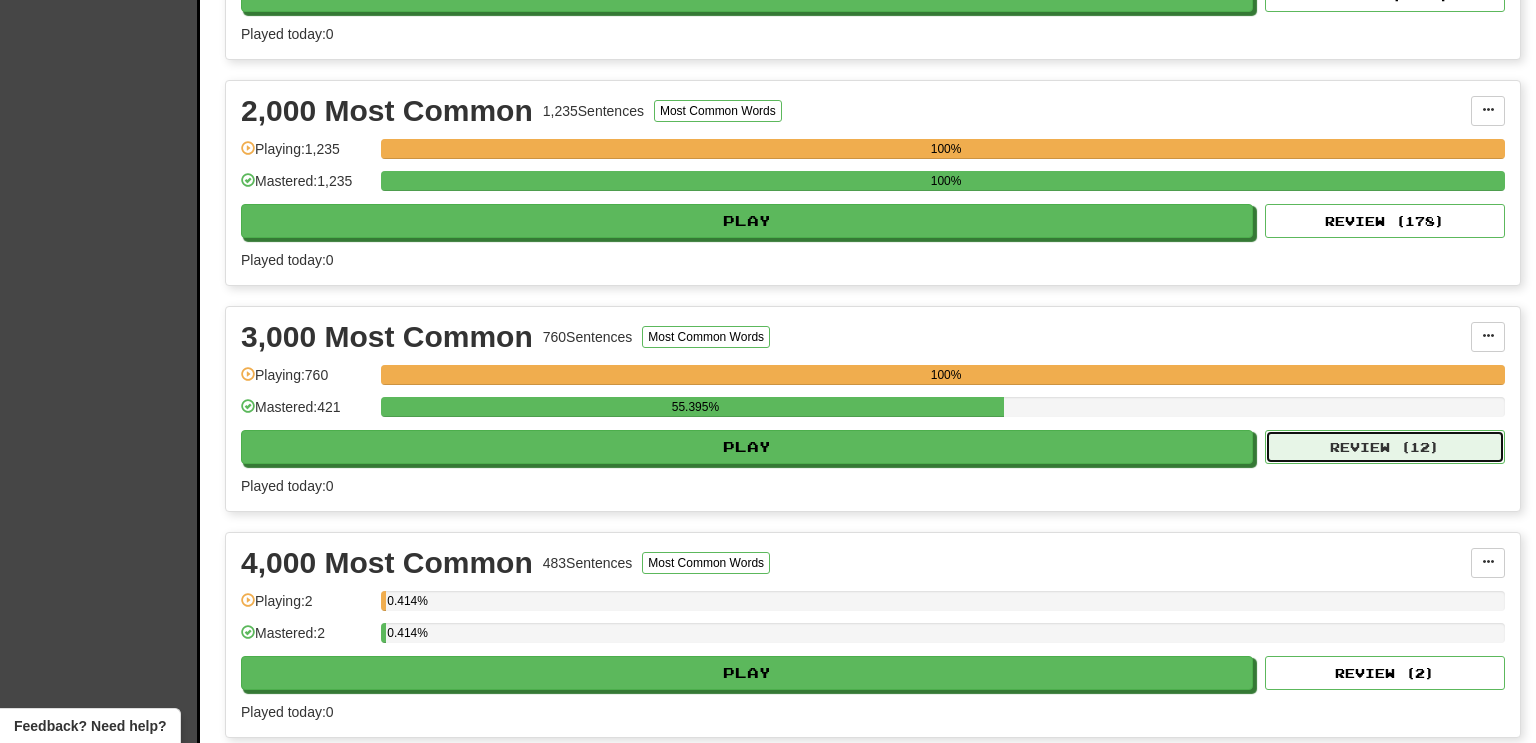 click on "Review ( 12 )" at bounding box center [1385, 447] 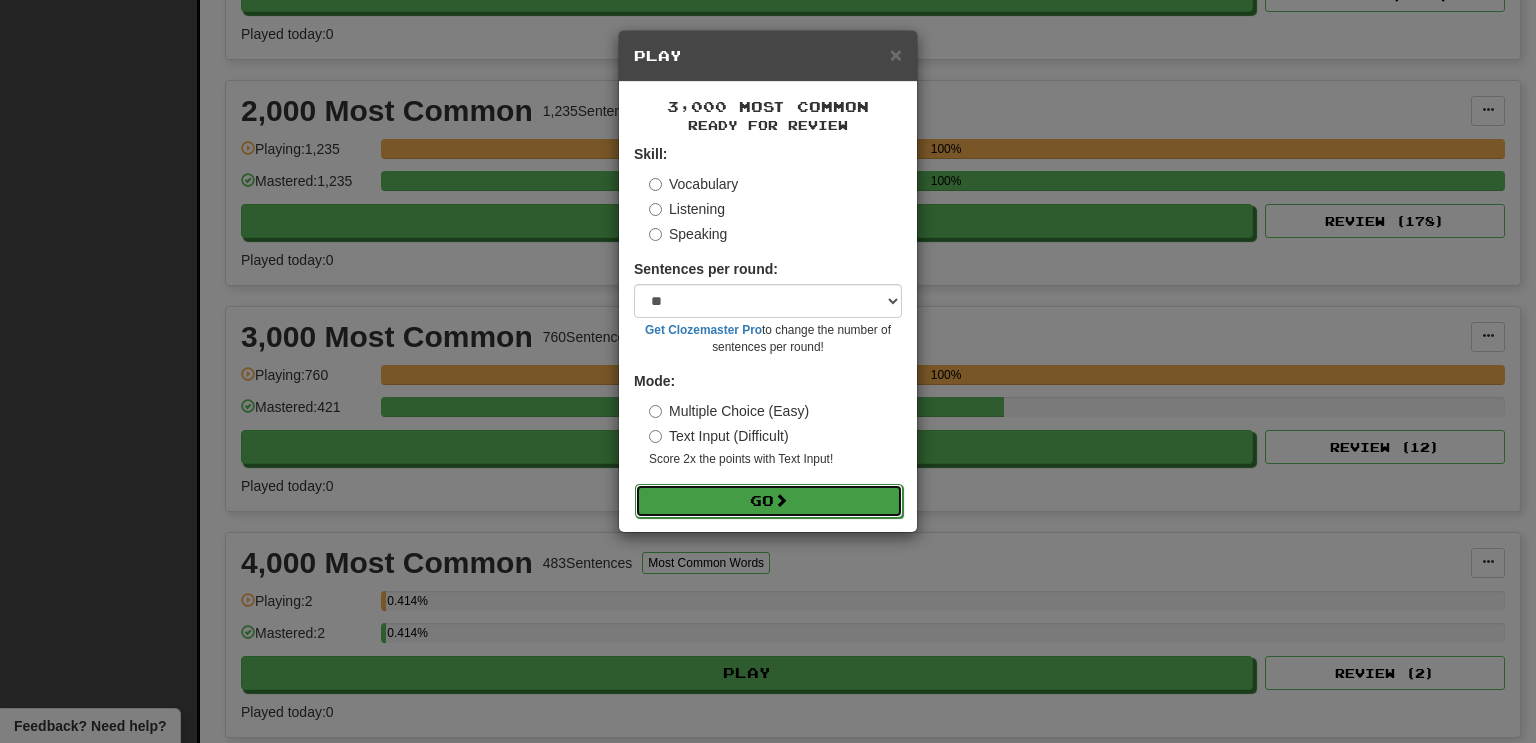 click on "Go" at bounding box center (769, 501) 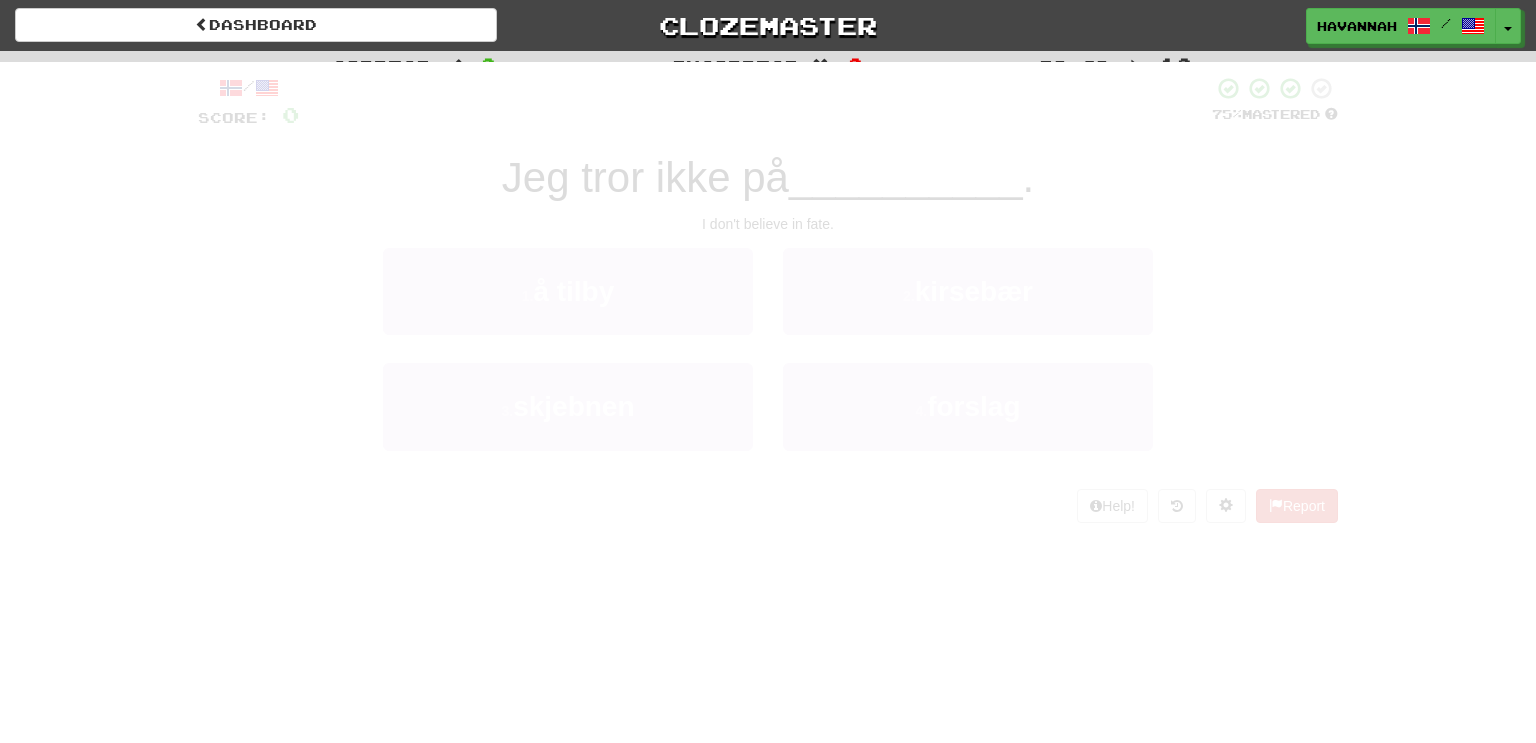 scroll, scrollTop: 0, scrollLeft: 0, axis: both 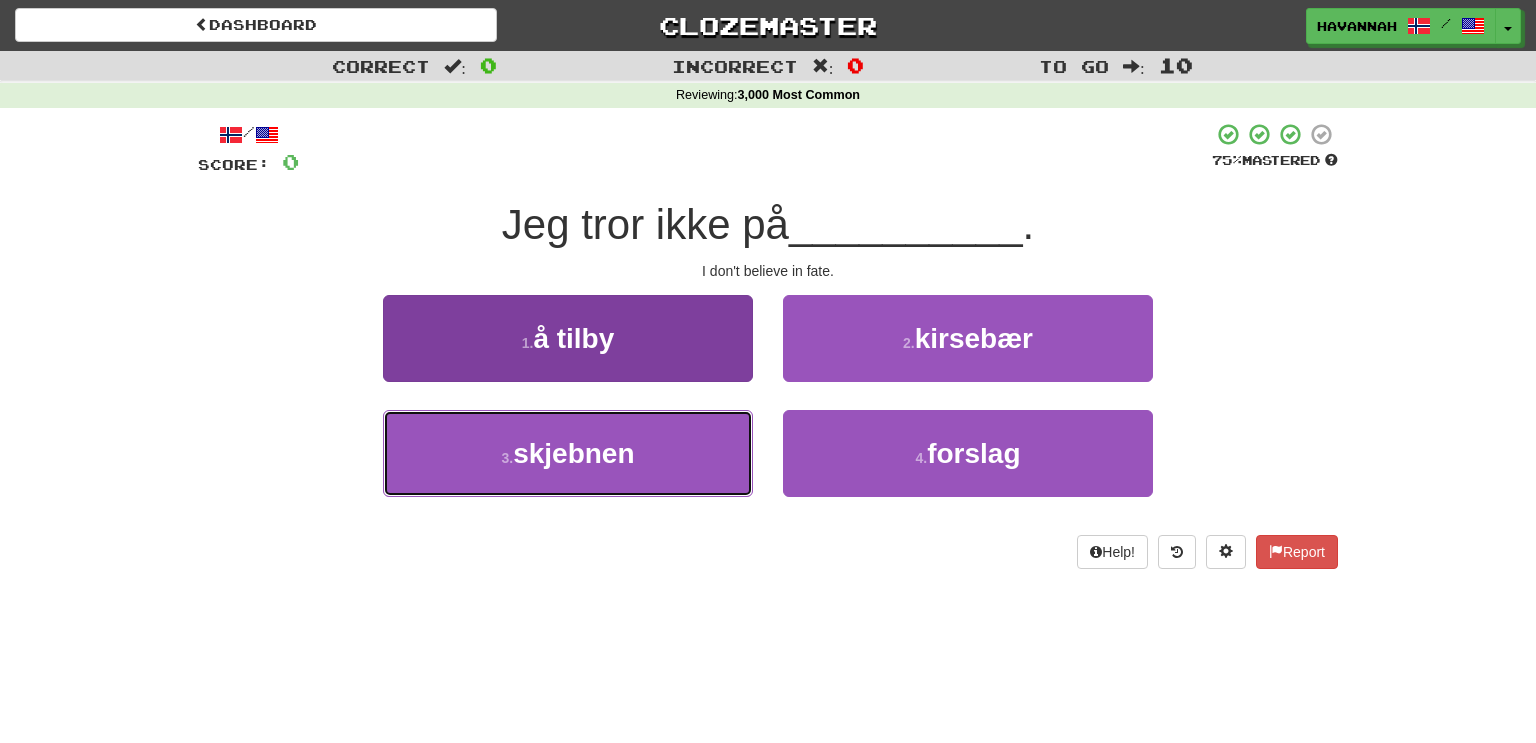 click on "3 .  skjebnen" at bounding box center (568, 453) 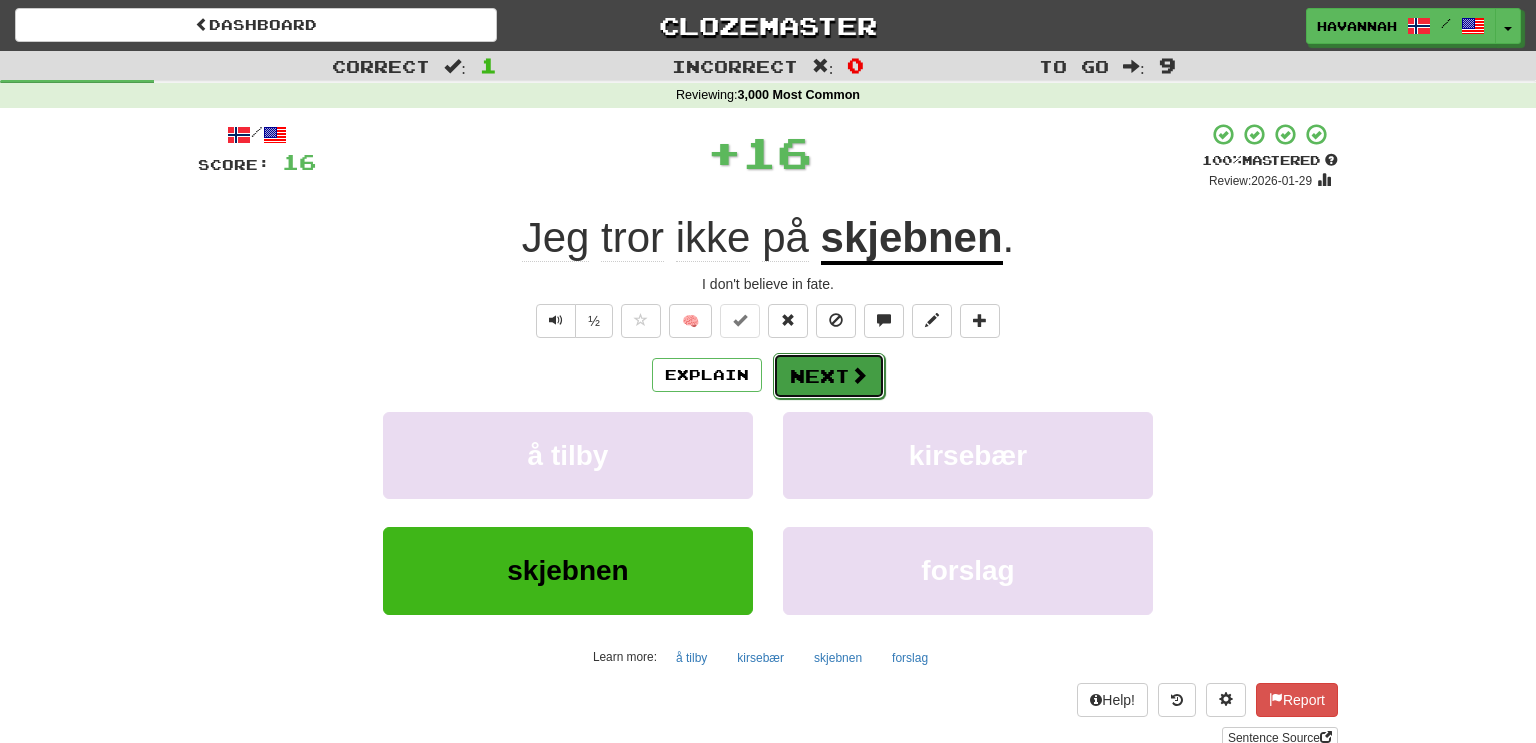 click on "Next" at bounding box center [829, 376] 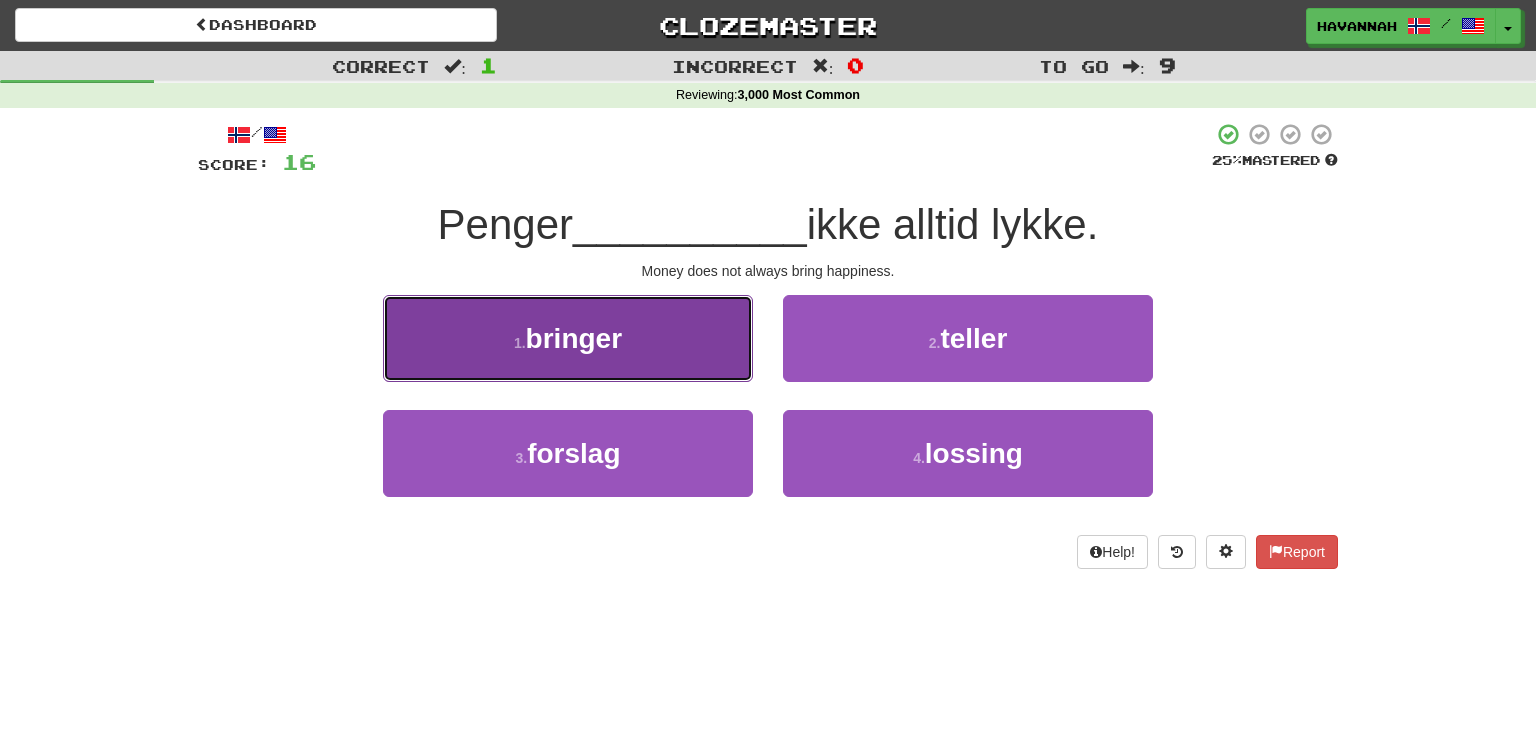 click on "1 .  bringer" at bounding box center (568, 338) 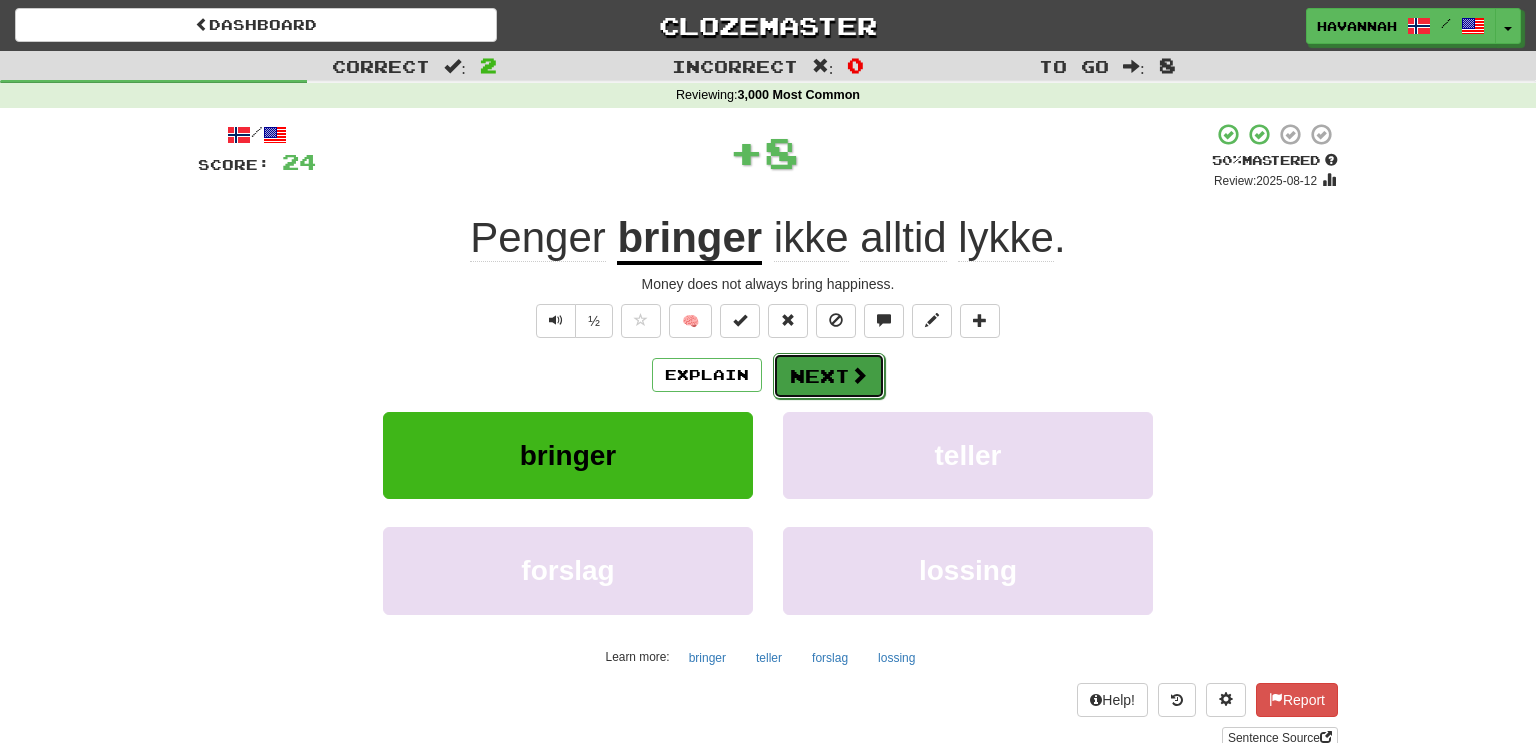 click on "Next" at bounding box center [829, 376] 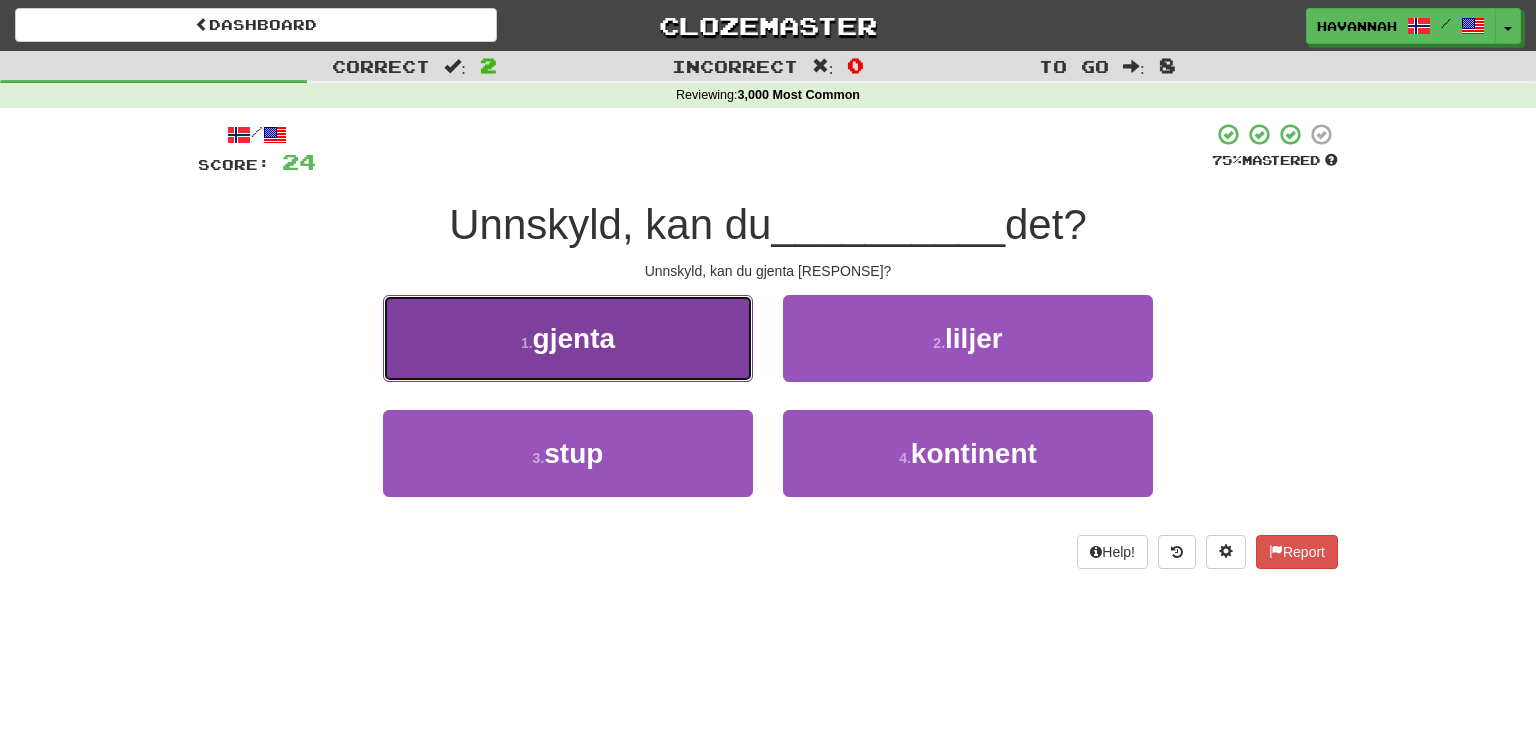 click on "1 .  gjenta" at bounding box center [568, 338] 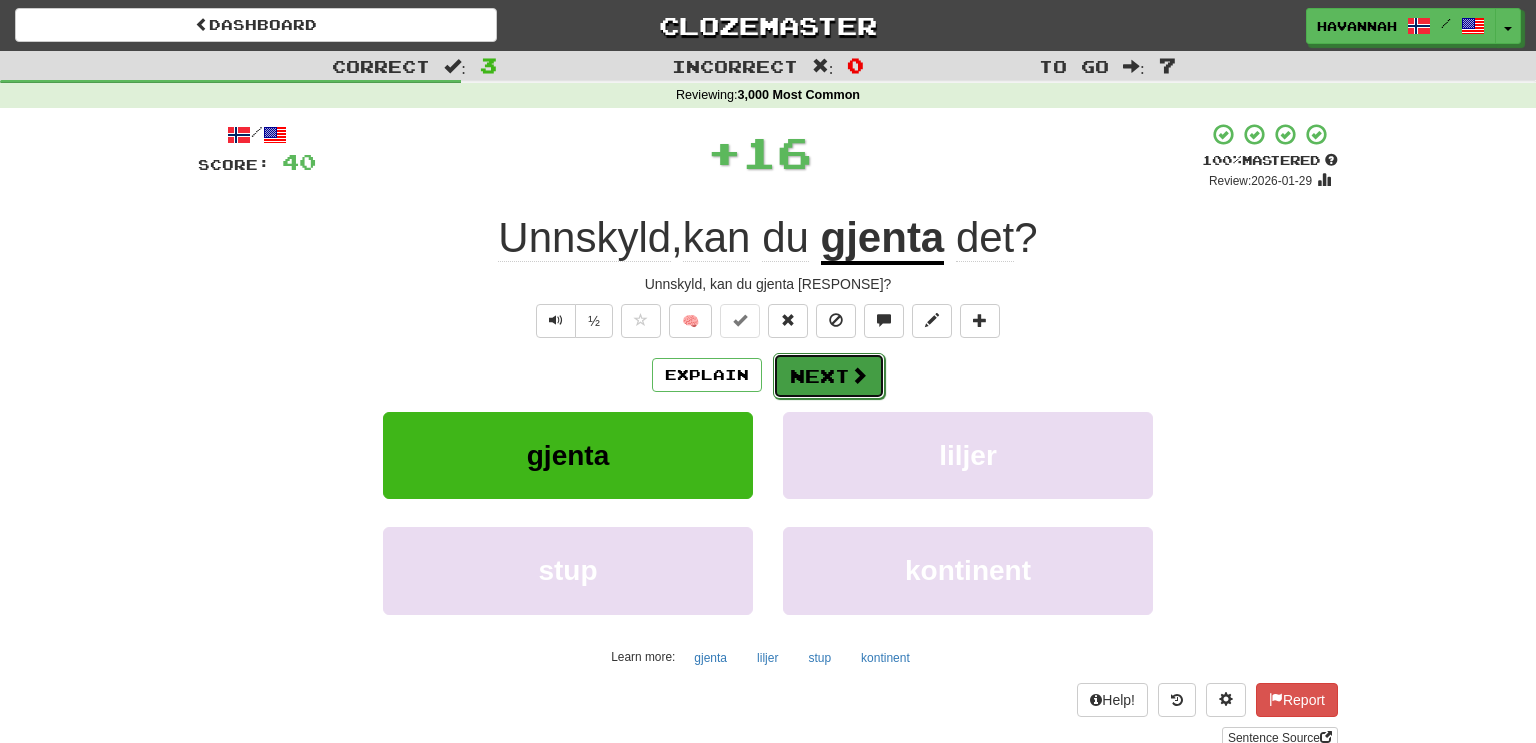 click on "Next" at bounding box center [829, 376] 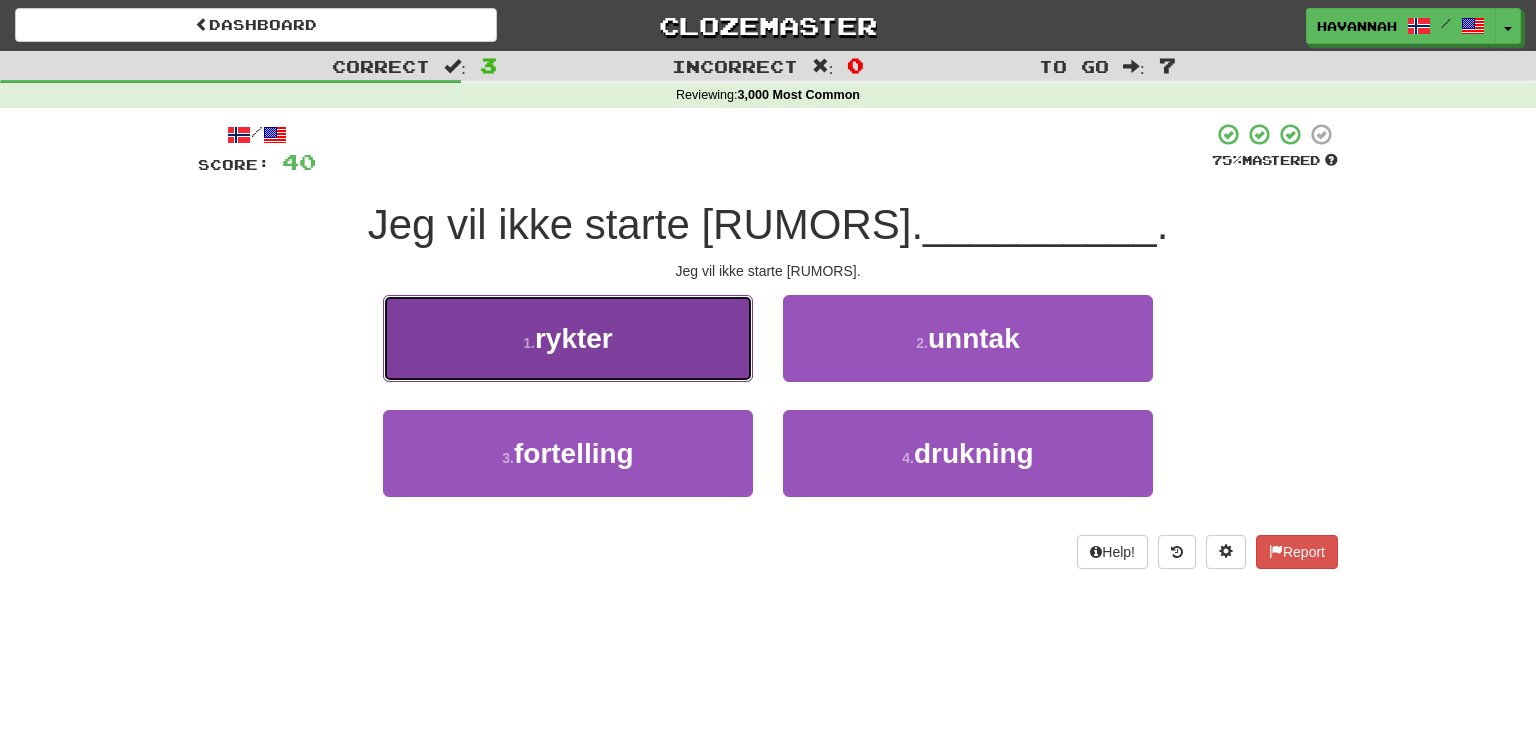 click on "1 .  rykter" at bounding box center (568, 338) 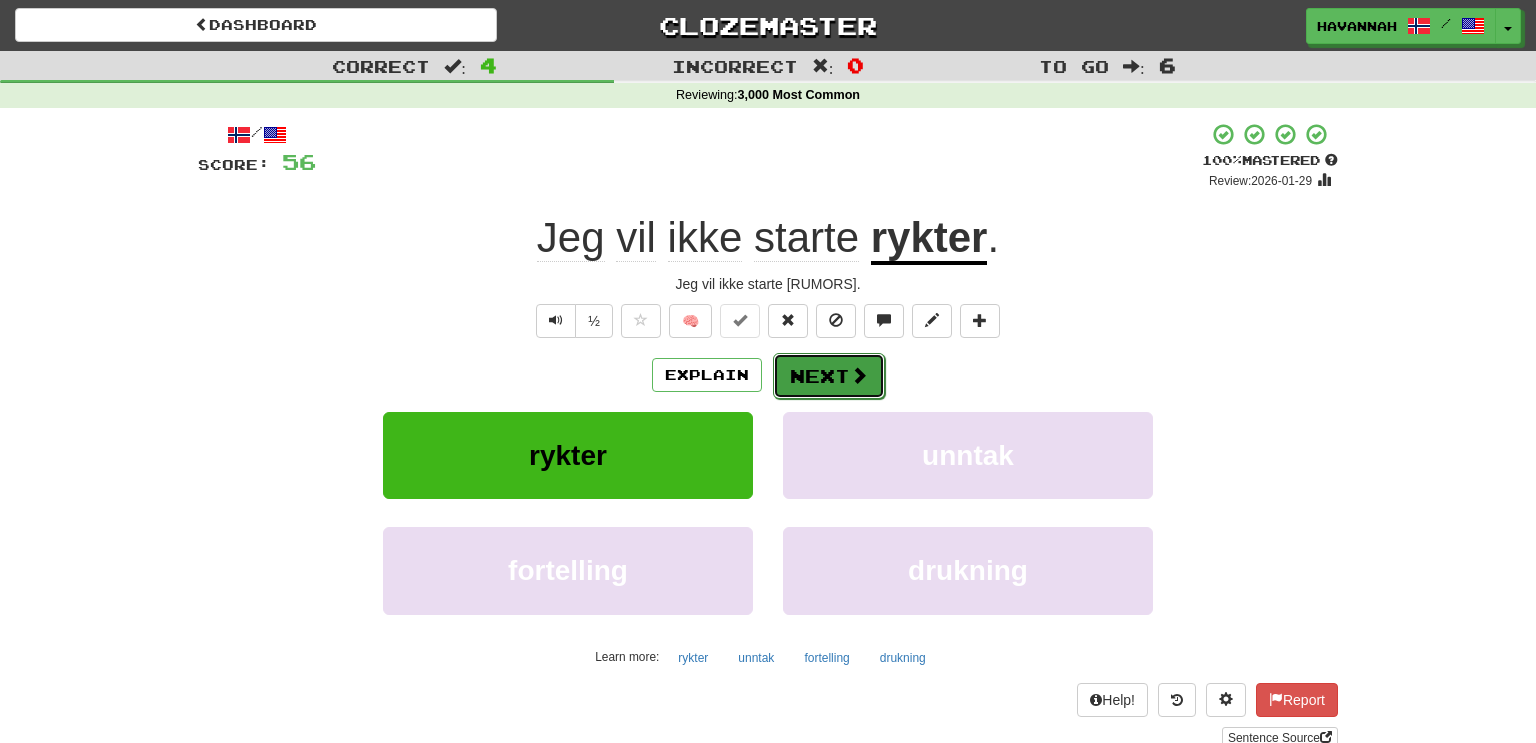 click on "Next" at bounding box center [829, 376] 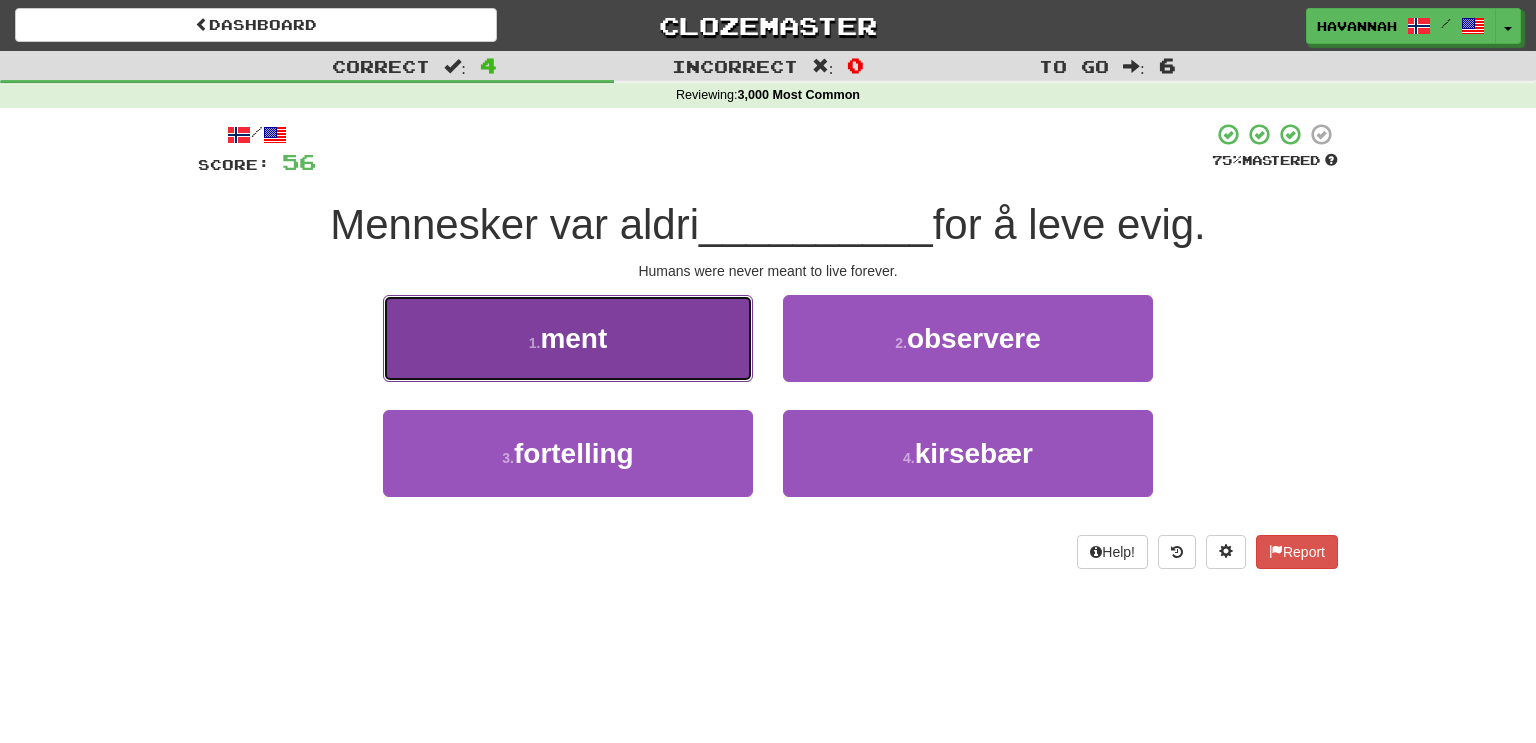 click on "1 .  ment" at bounding box center (568, 338) 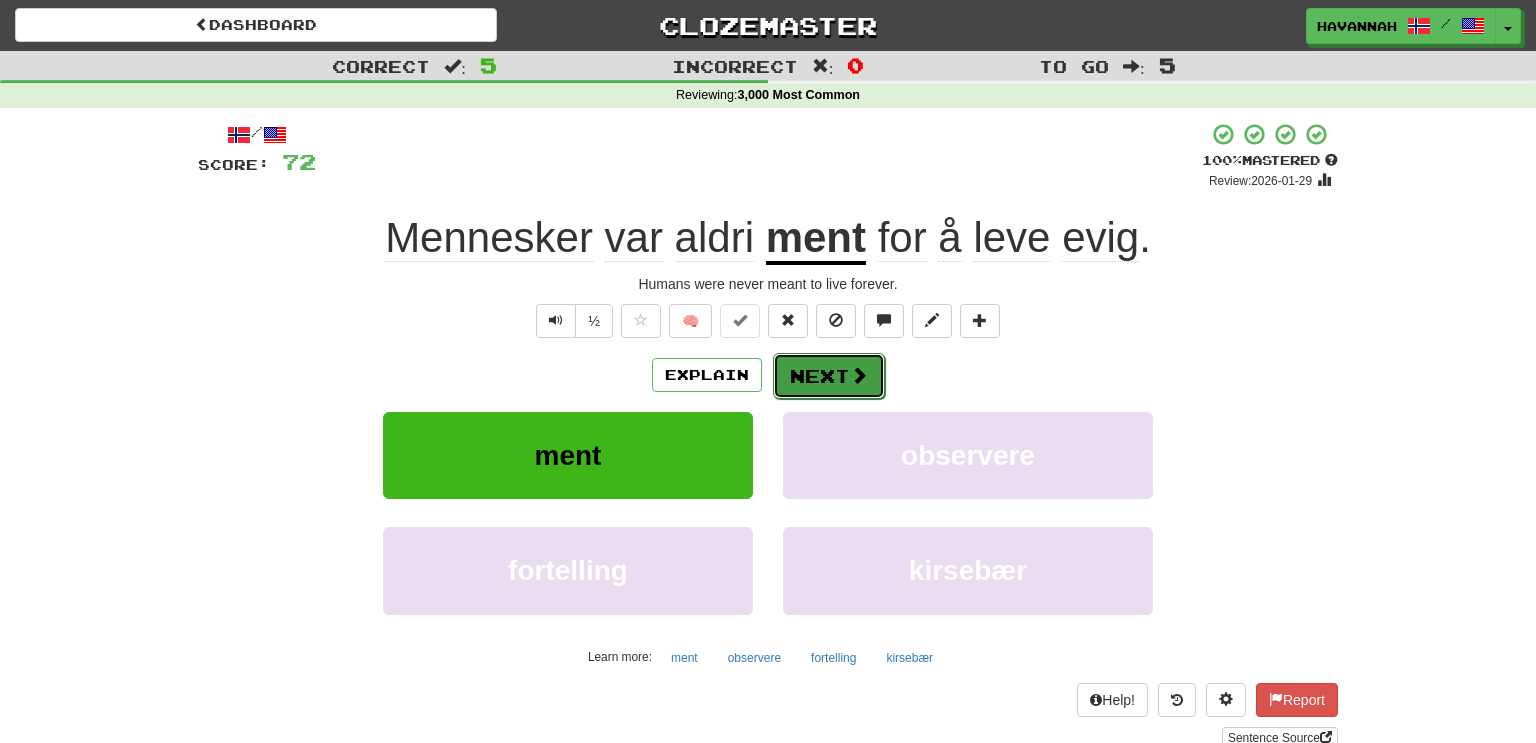 click on "Next" at bounding box center (829, 376) 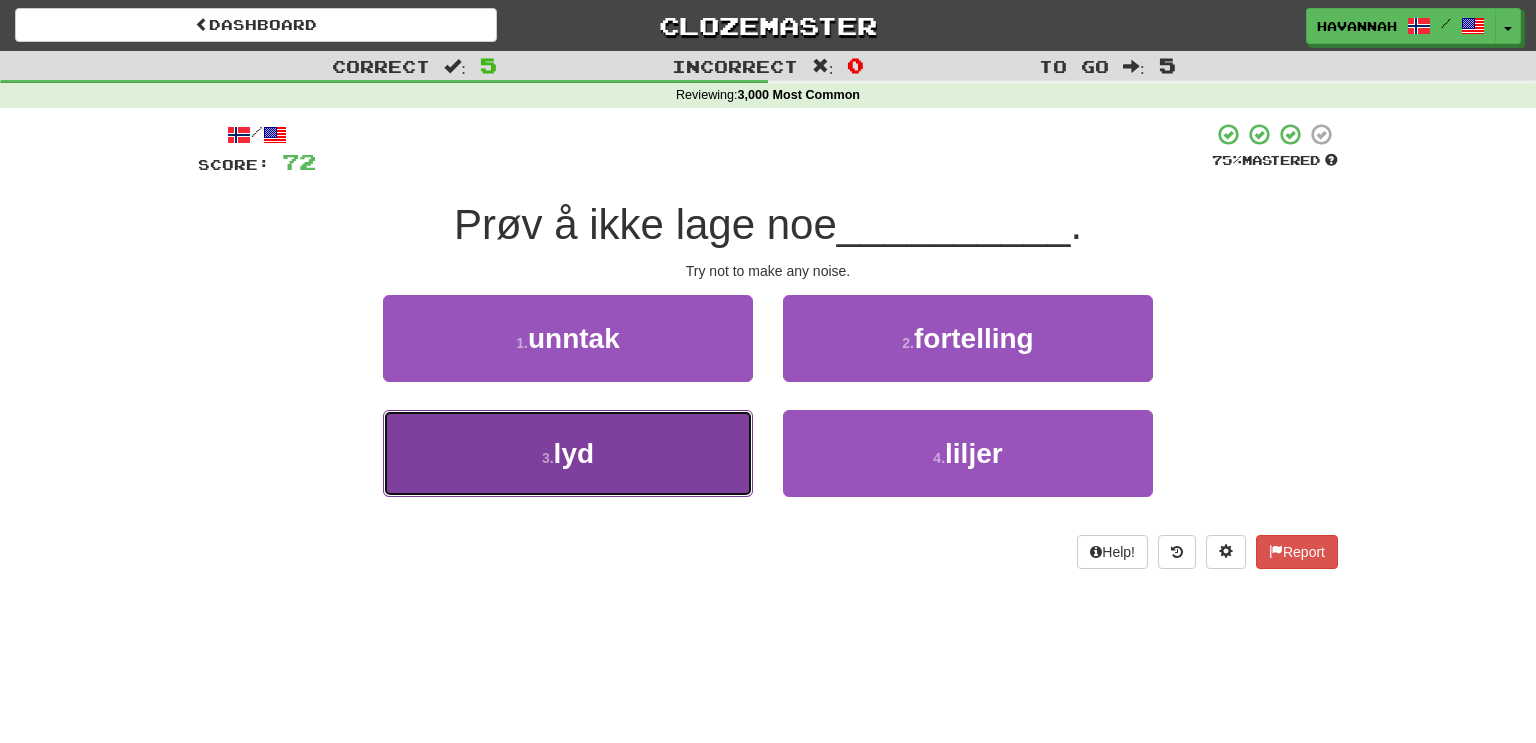 click on "3 .  lyd" at bounding box center (568, 453) 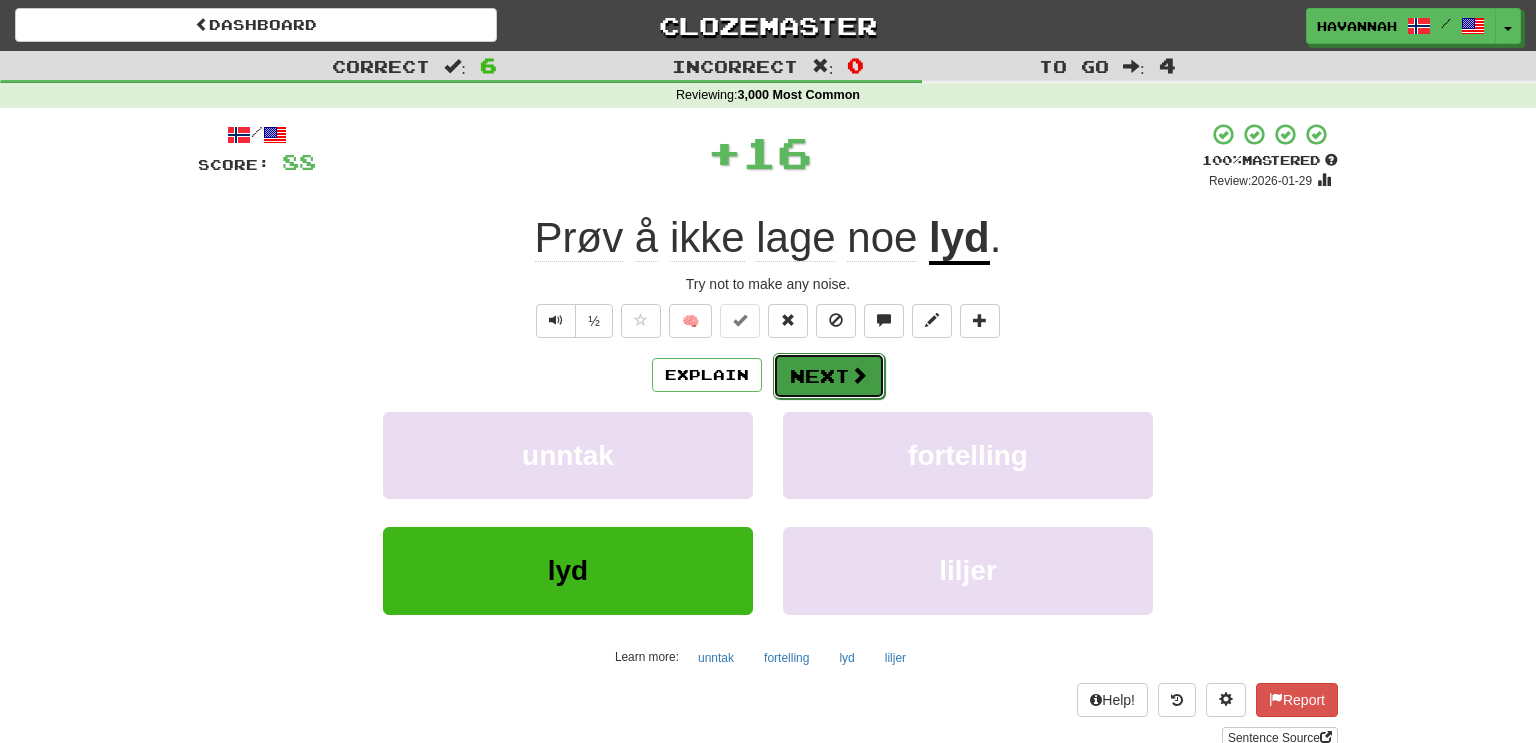 click on "Next" at bounding box center [829, 376] 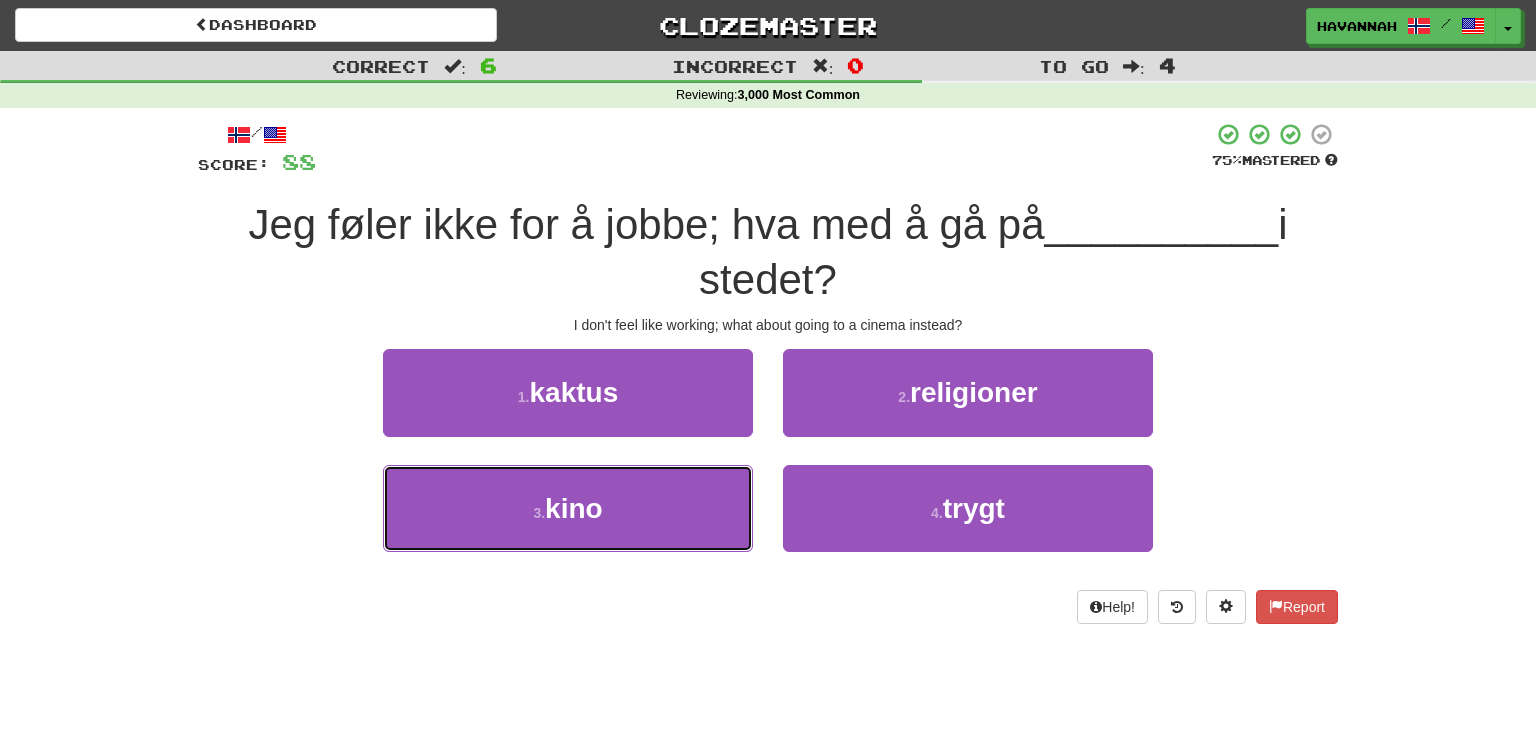 click on "3 .  kino" at bounding box center [568, 508] 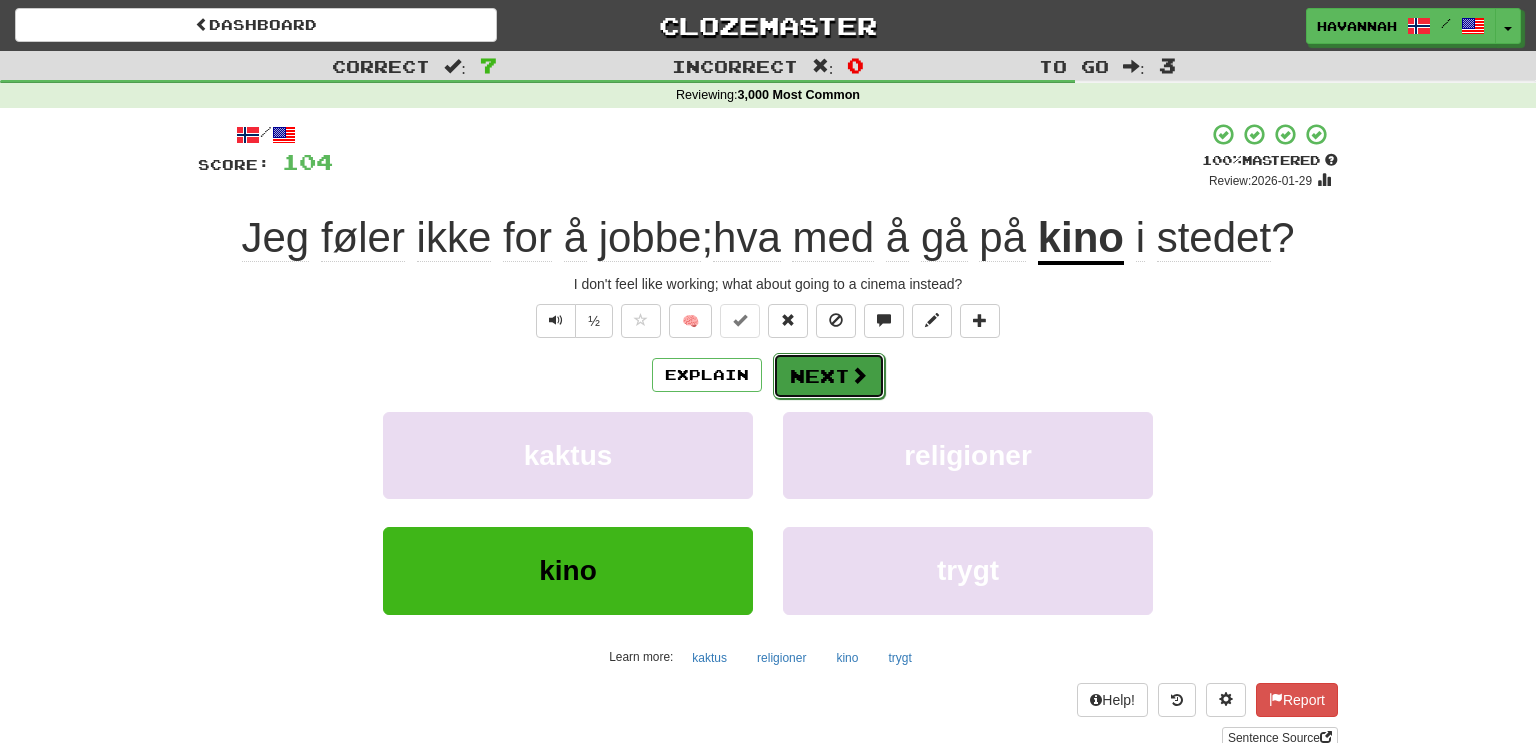 click on "Next" at bounding box center [829, 376] 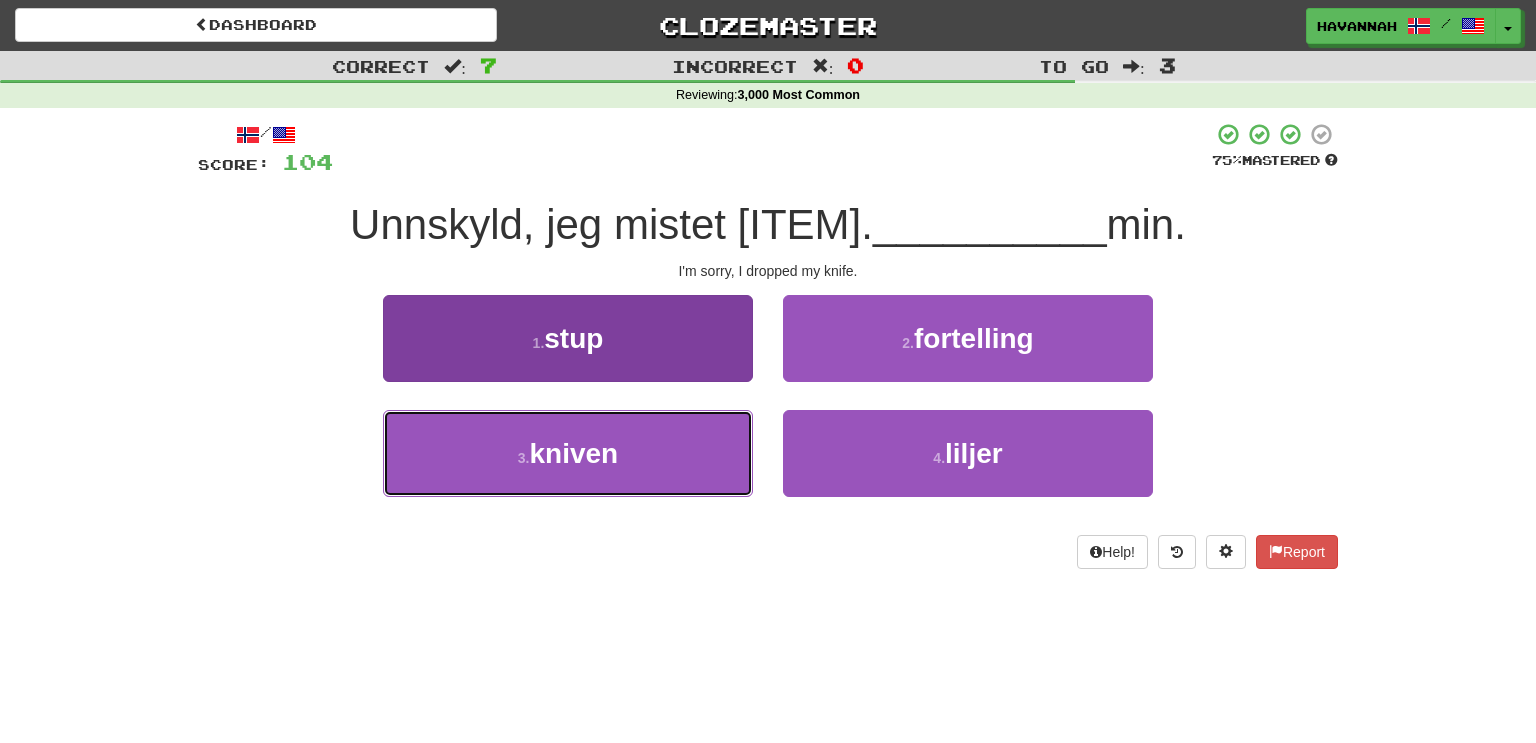click on "kniven" at bounding box center (573, 453) 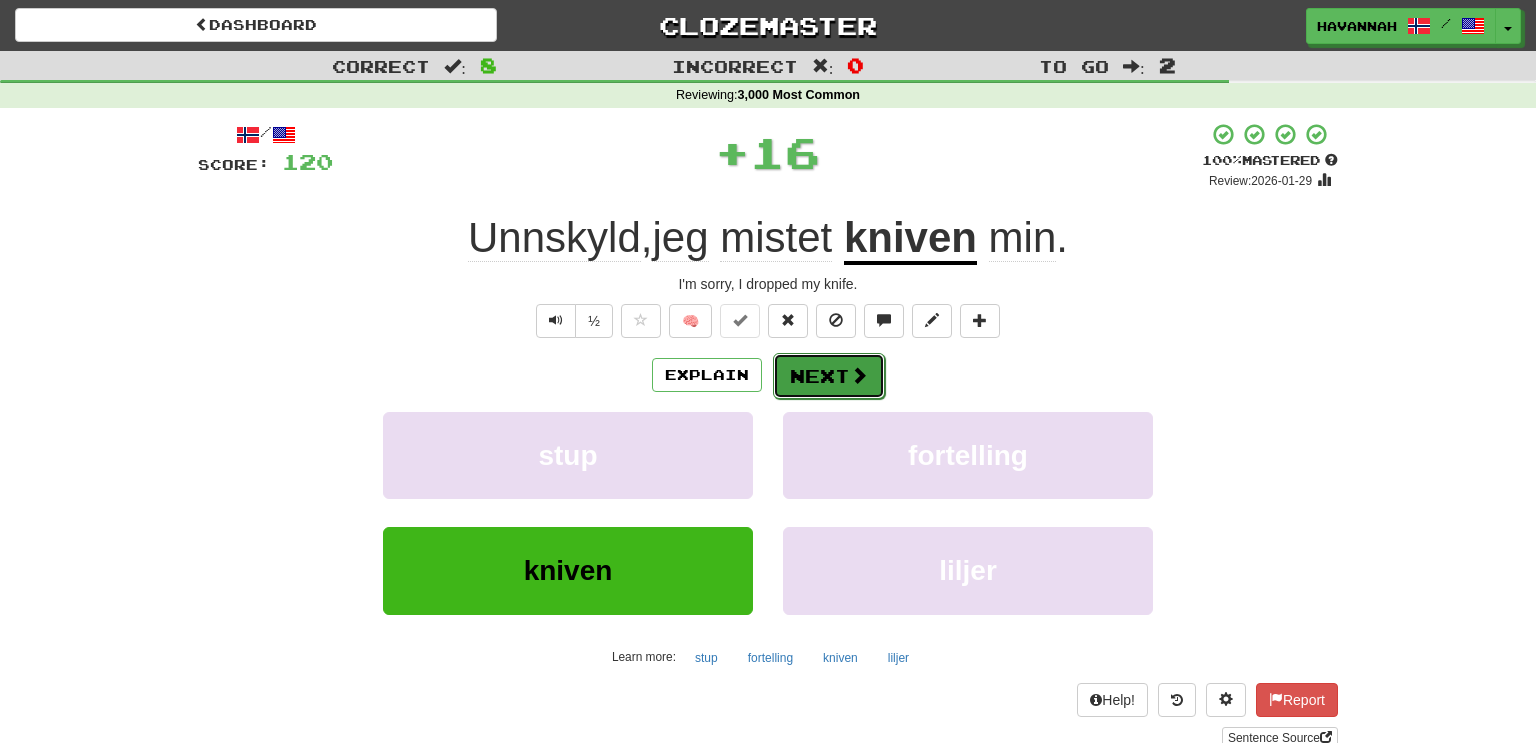 click at bounding box center (859, 375) 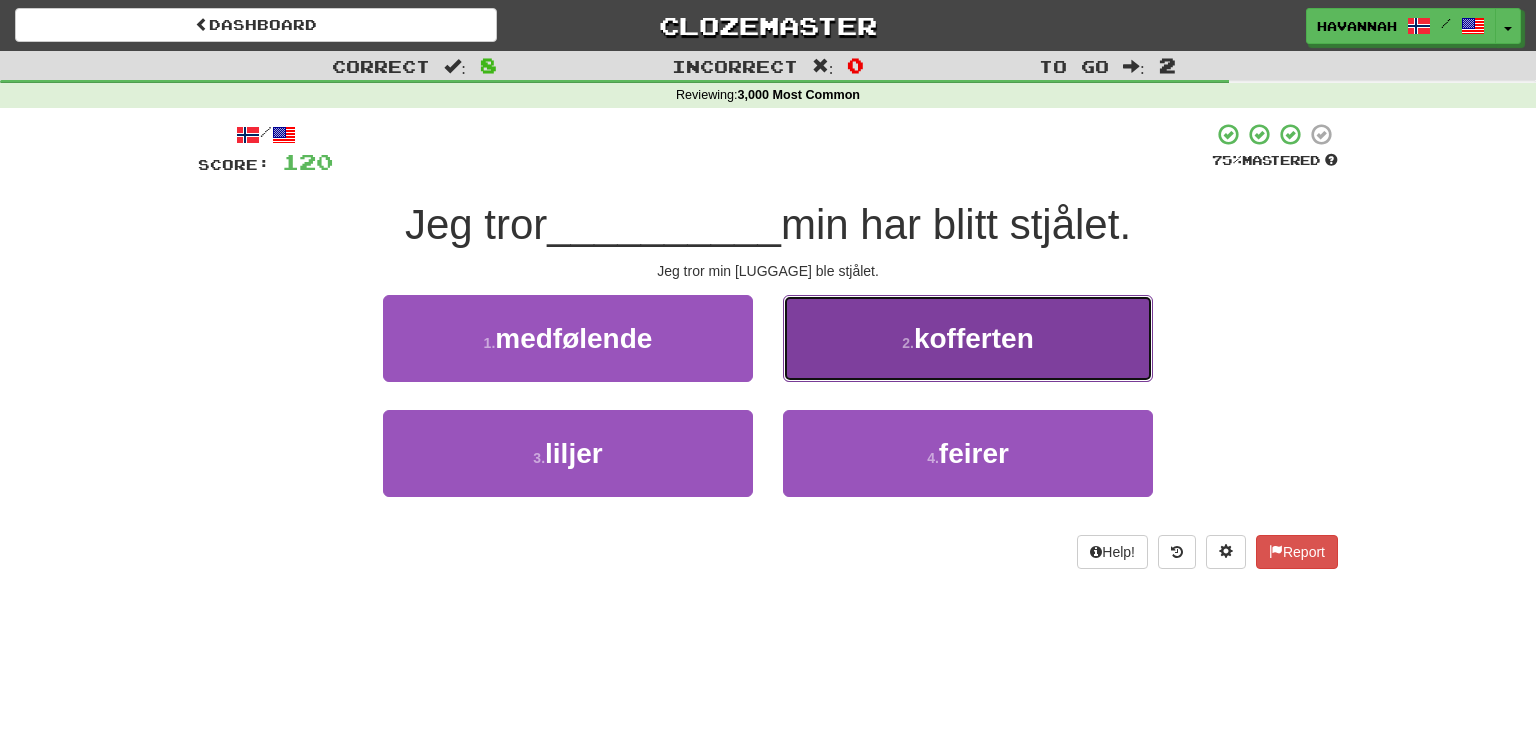 click on "2 .  kofferten" at bounding box center (968, 338) 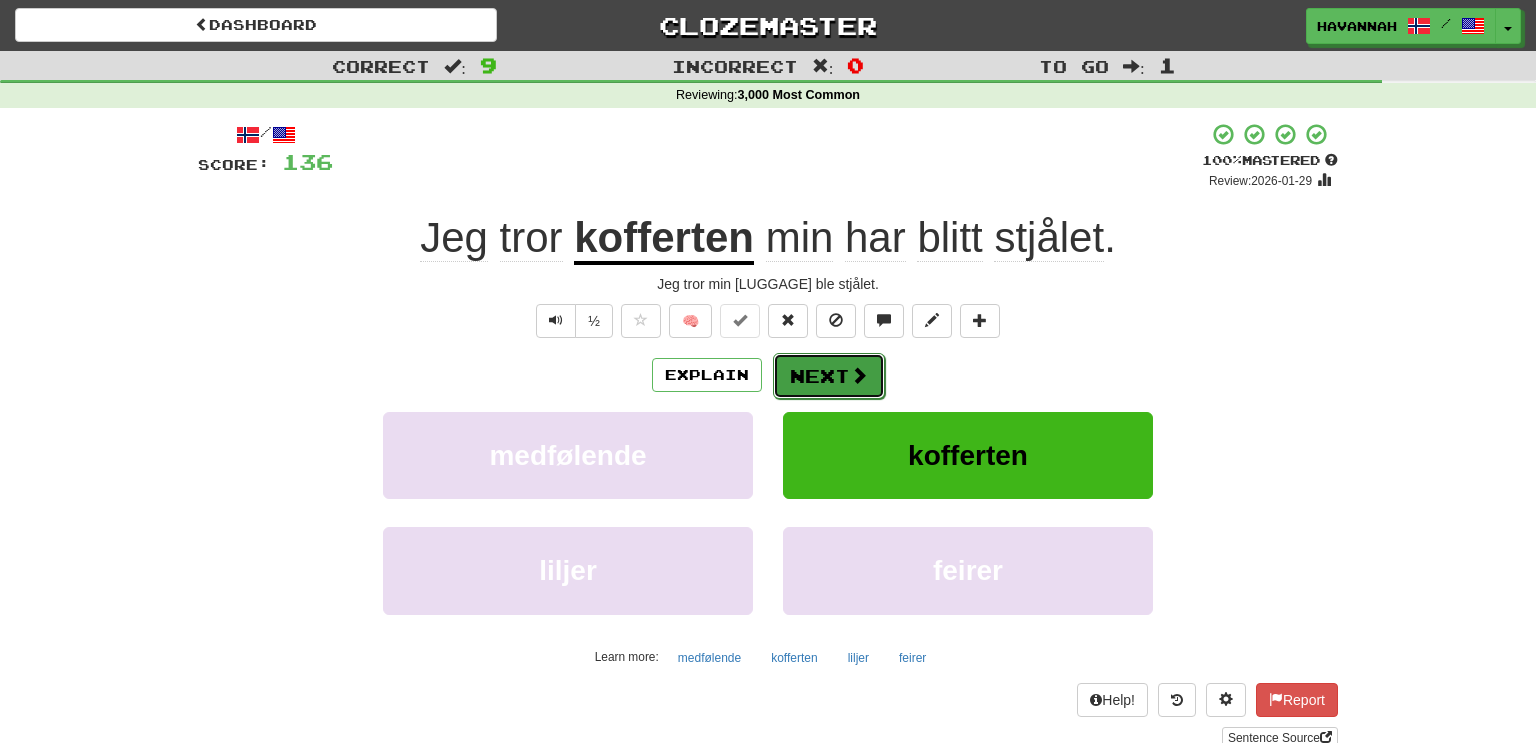click on "Next" at bounding box center (829, 376) 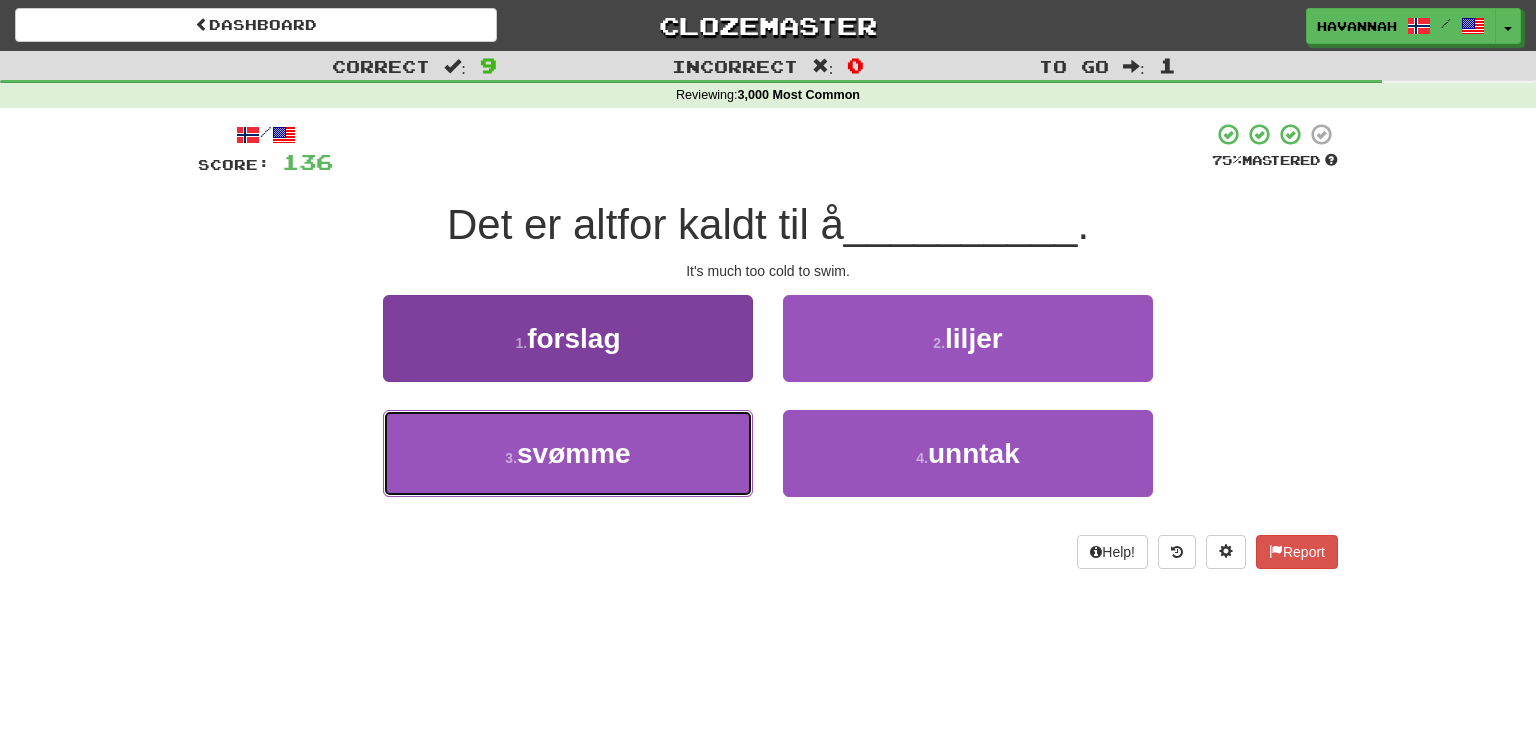 click on "3 .  svømme" at bounding box center (568, 453) 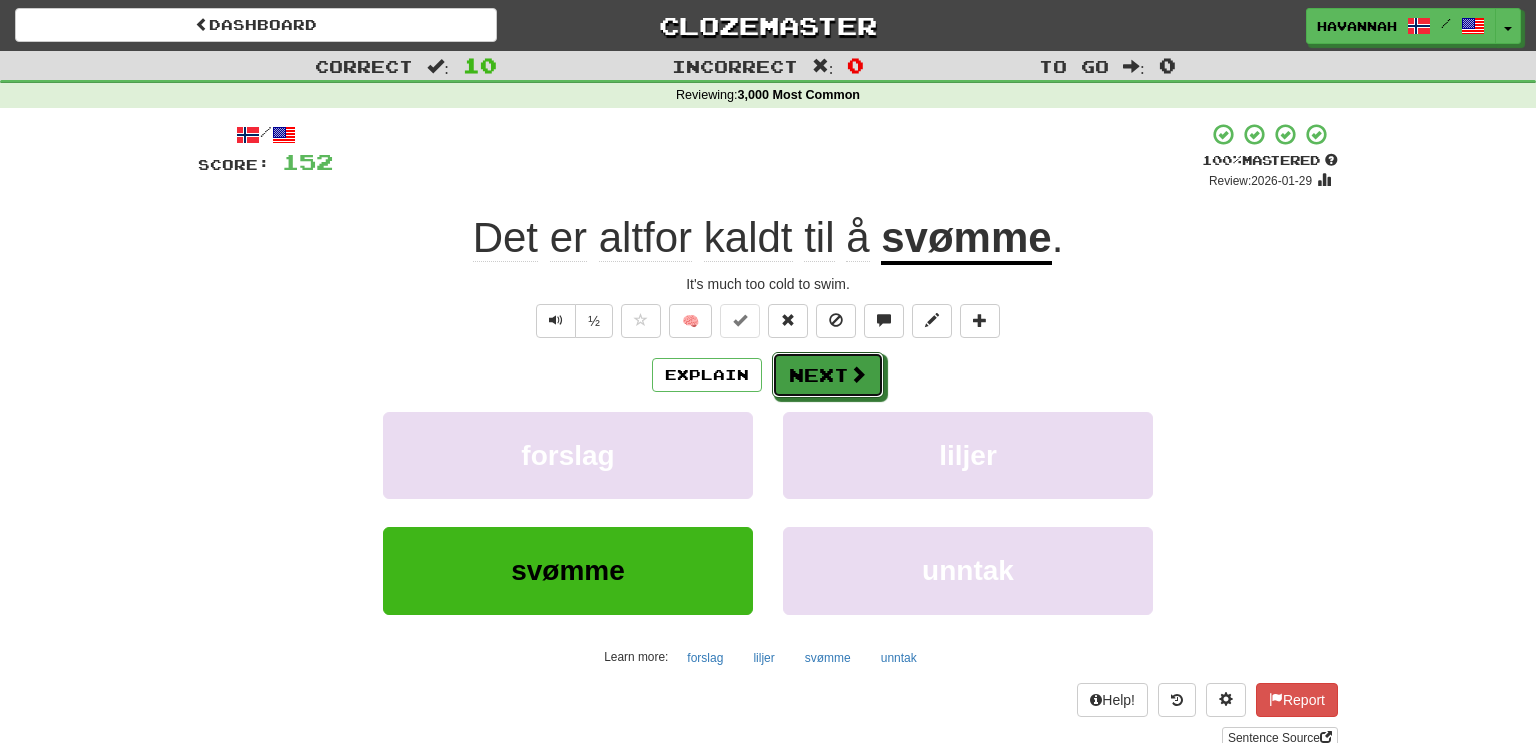 click on "Next" at bounding box center [828, 375] 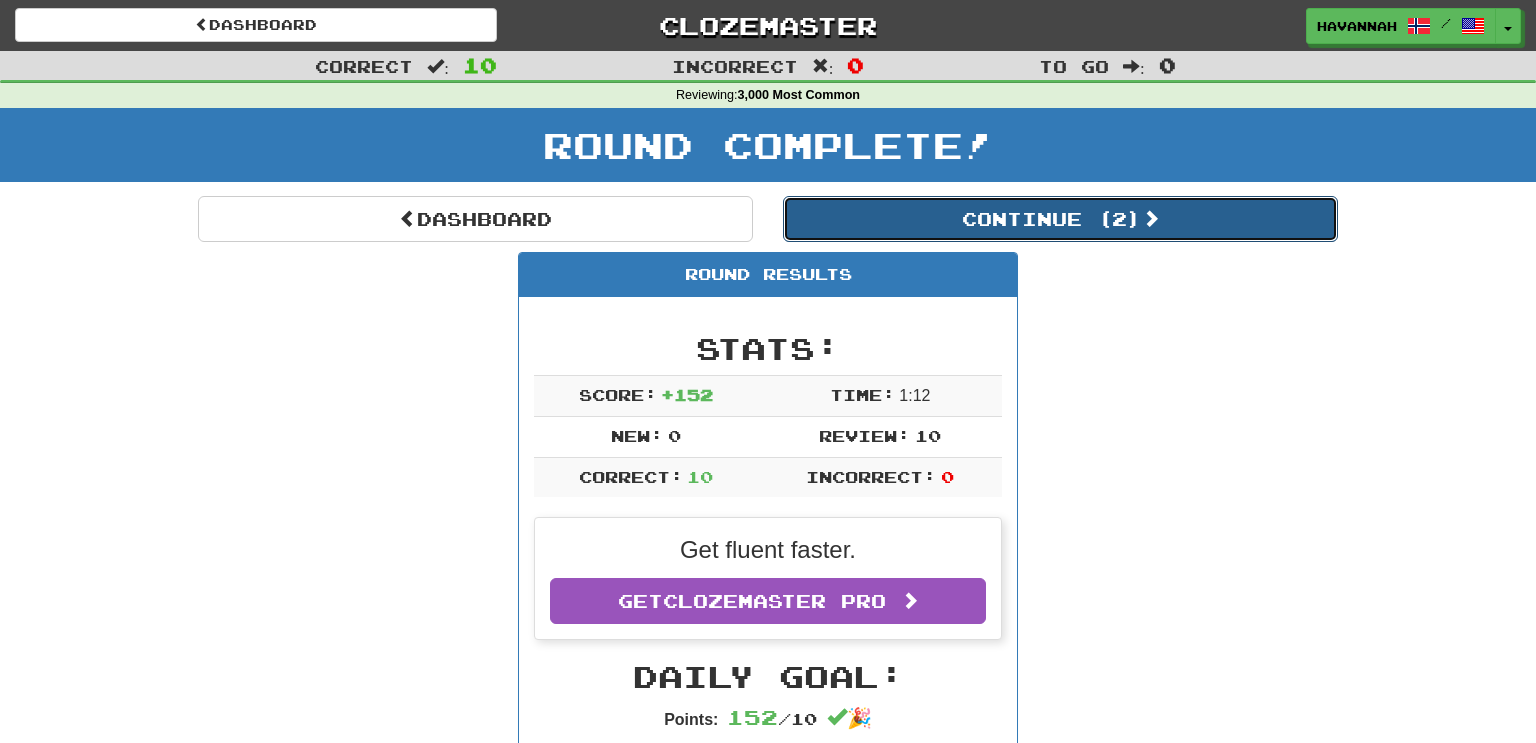 click on "Continue ( 2 )" at bounding box center [1060, 219] 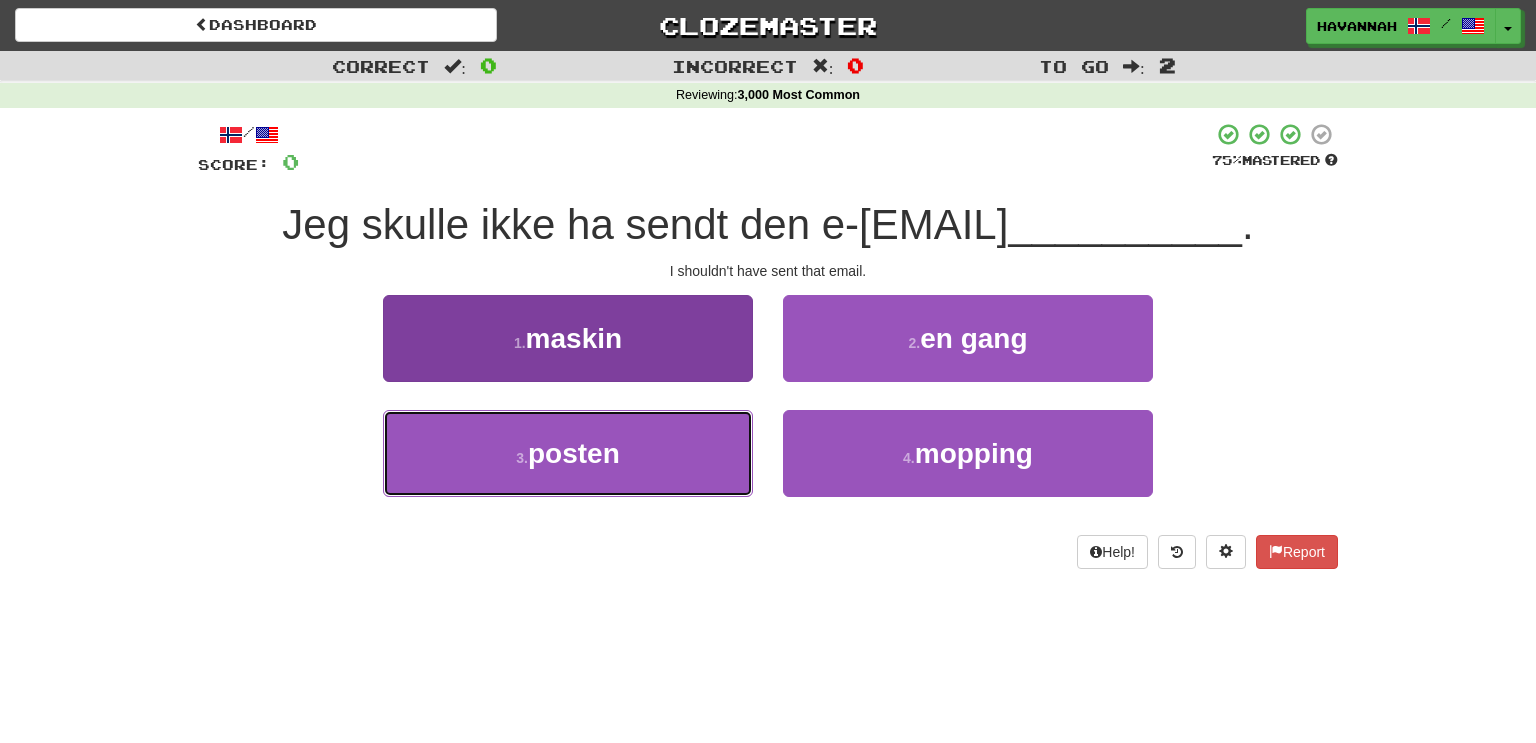 click on "3 .  posten" at bounding box center (568, 453) 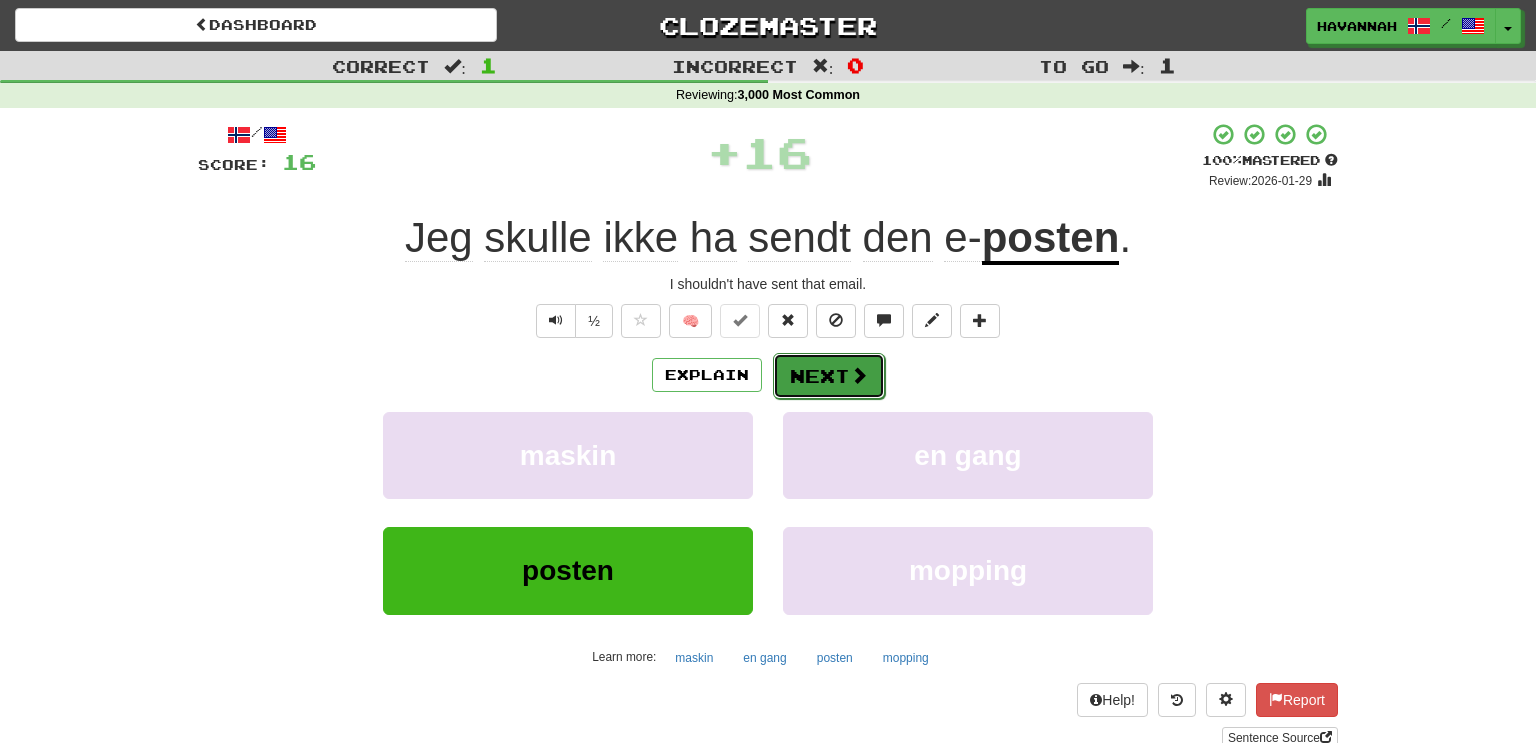 click at bounding box center (859, 375) 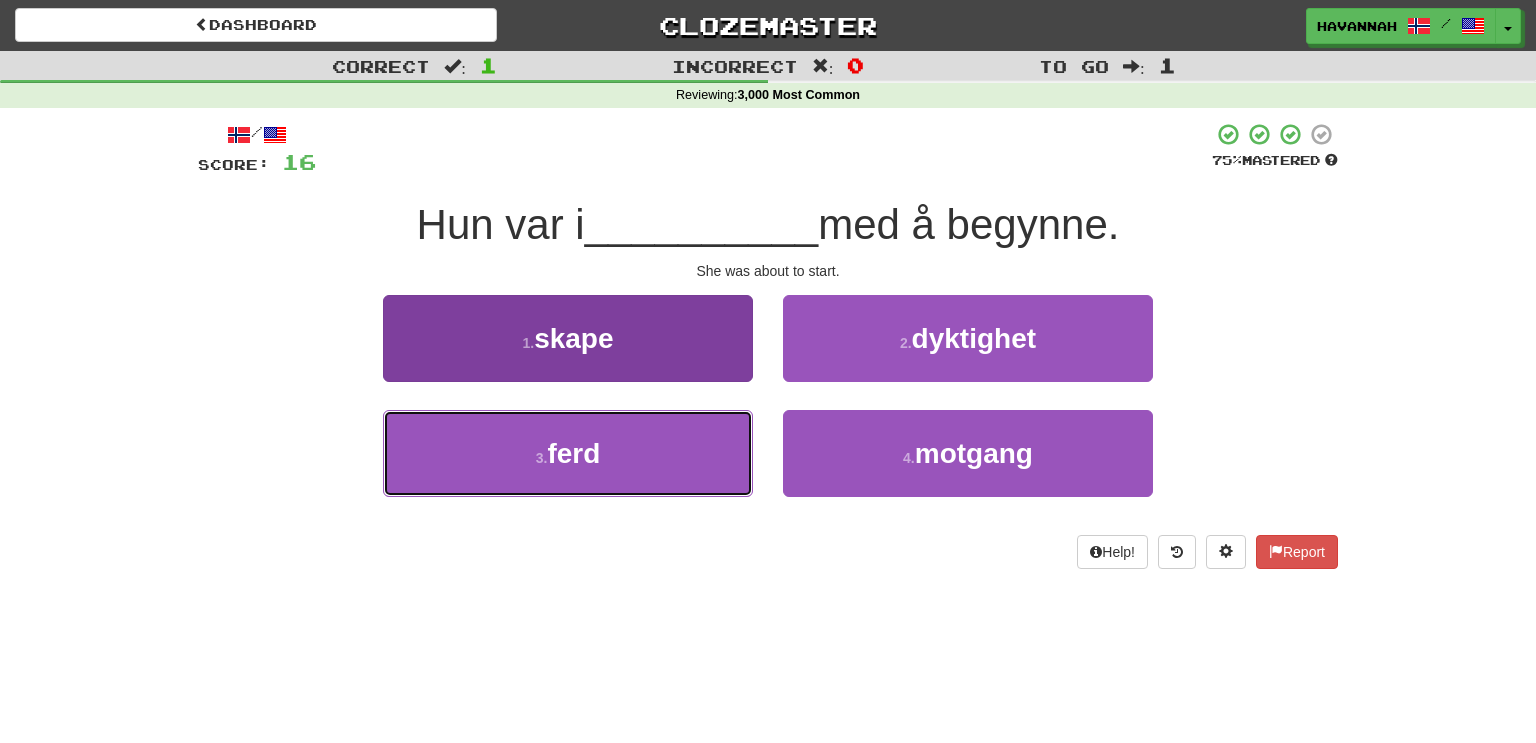 click on "3 .  ferd" at bounding box center (568, 453) 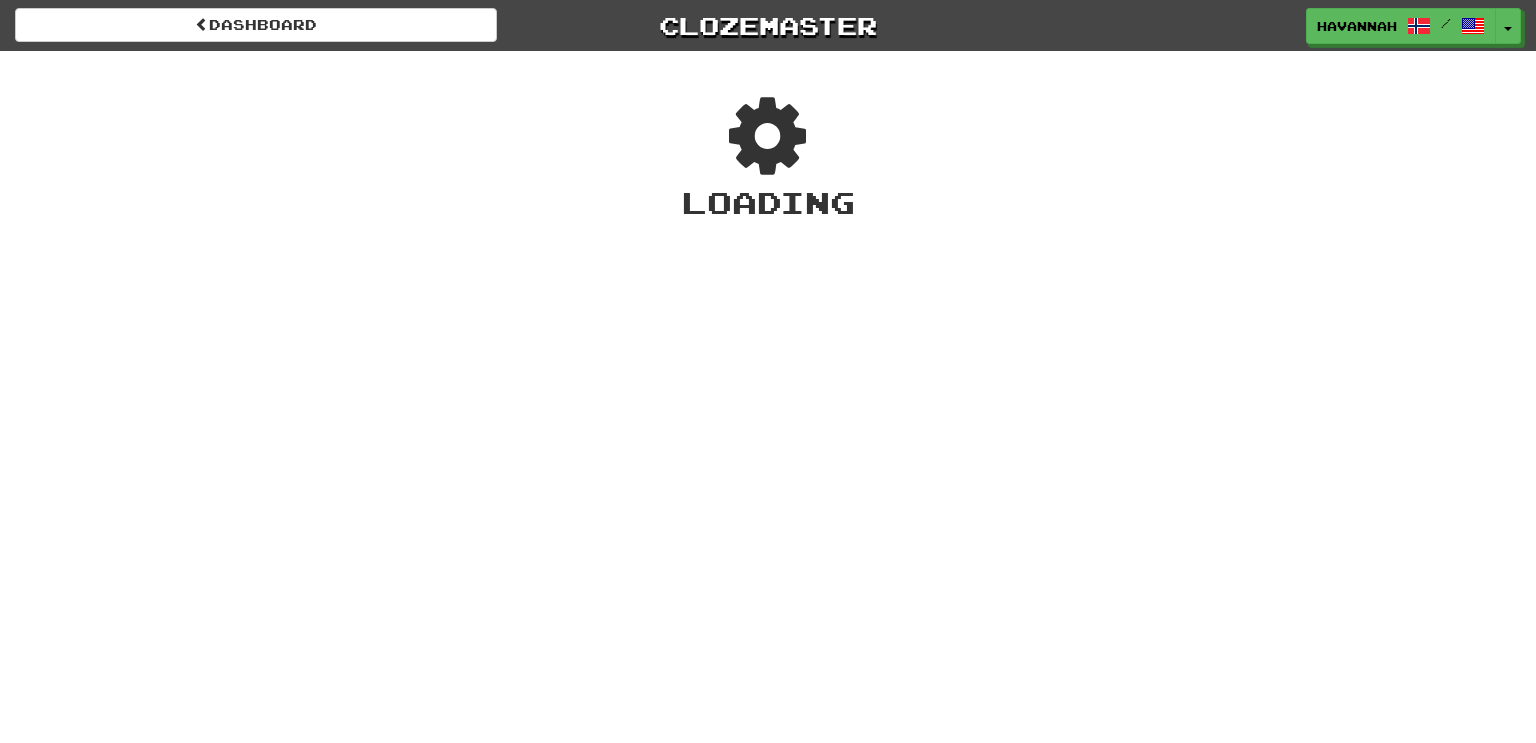 scroll, scrollTop: 0, scrollLeft: 0, axis: both 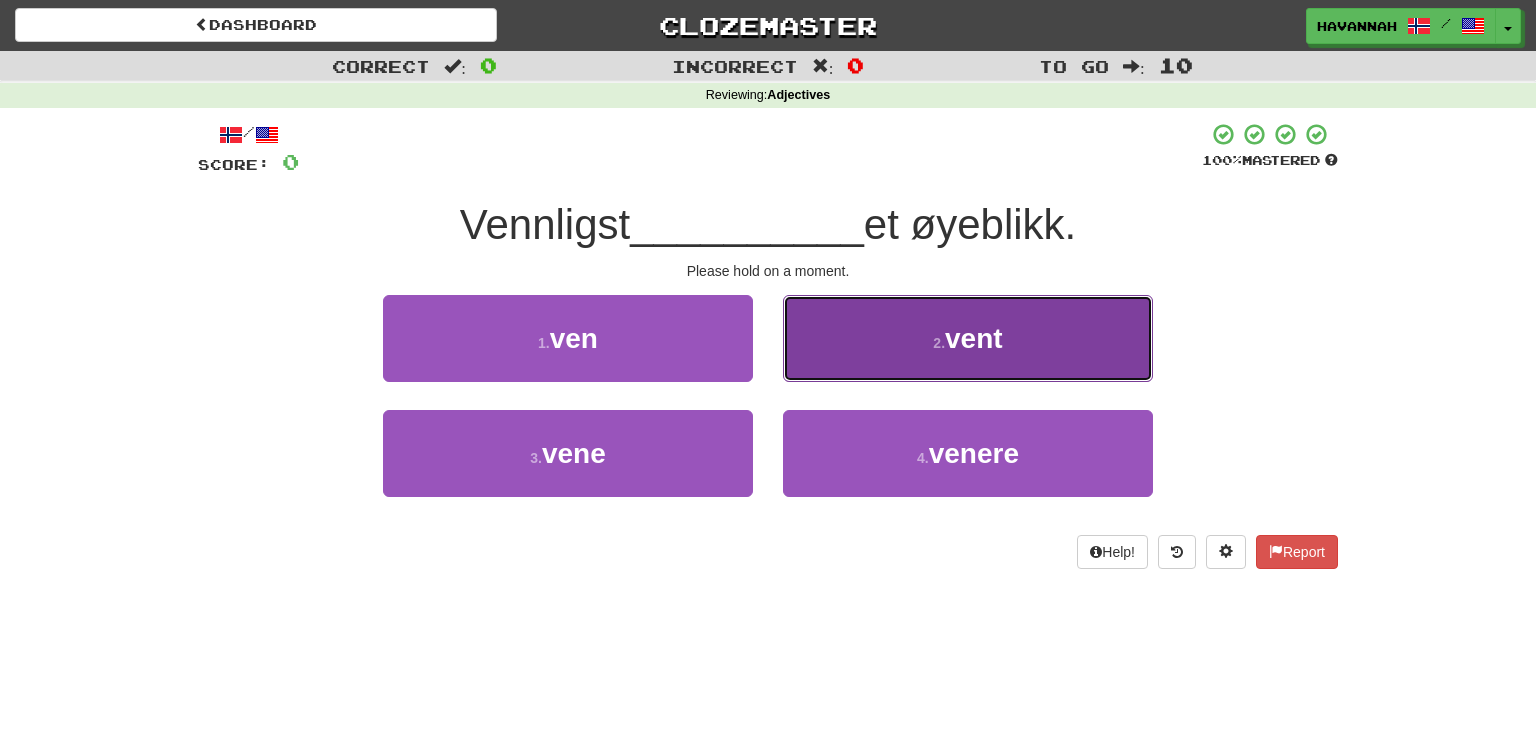 click on "2 .  vent" at bounding box center [968, 338] 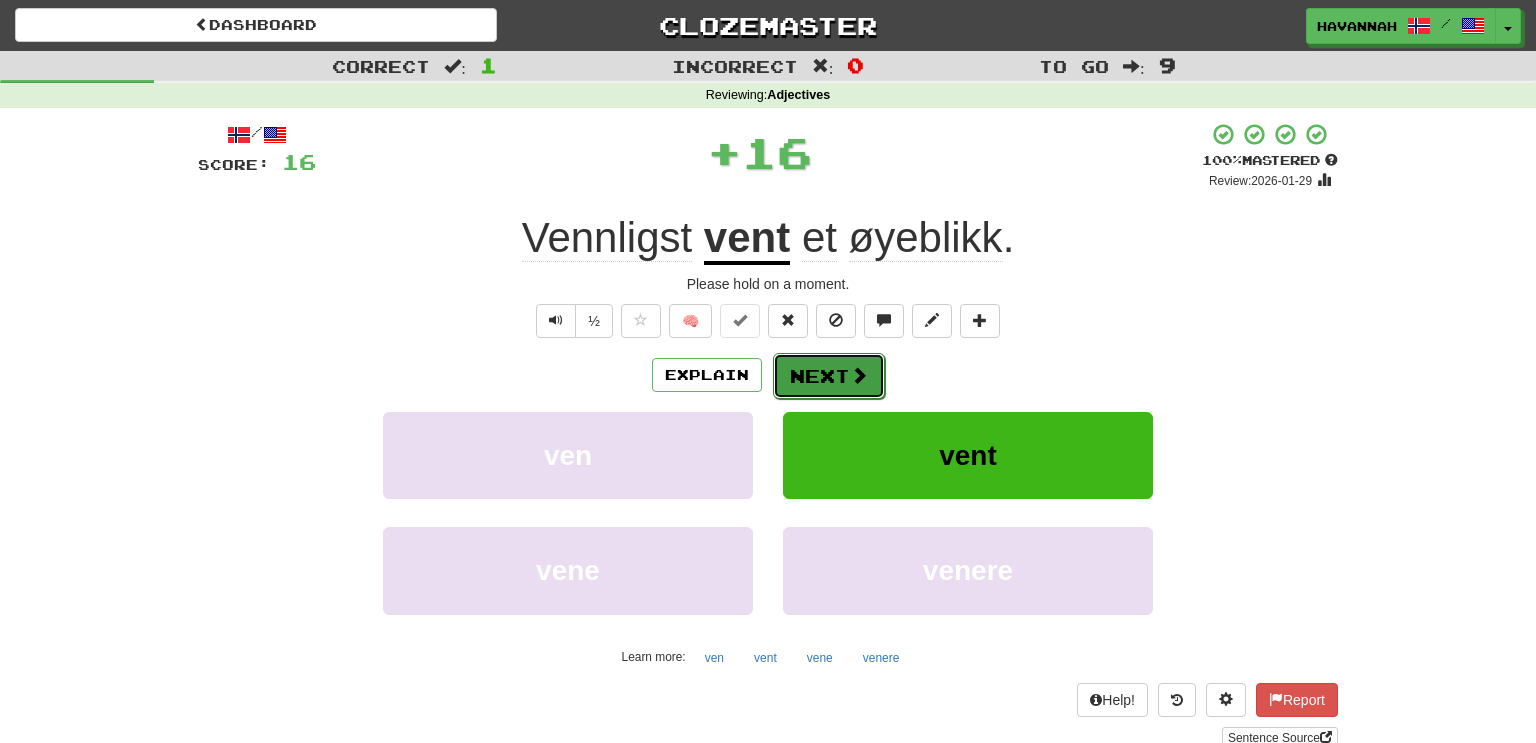 click on "Next" at bounding box center [829, 376] 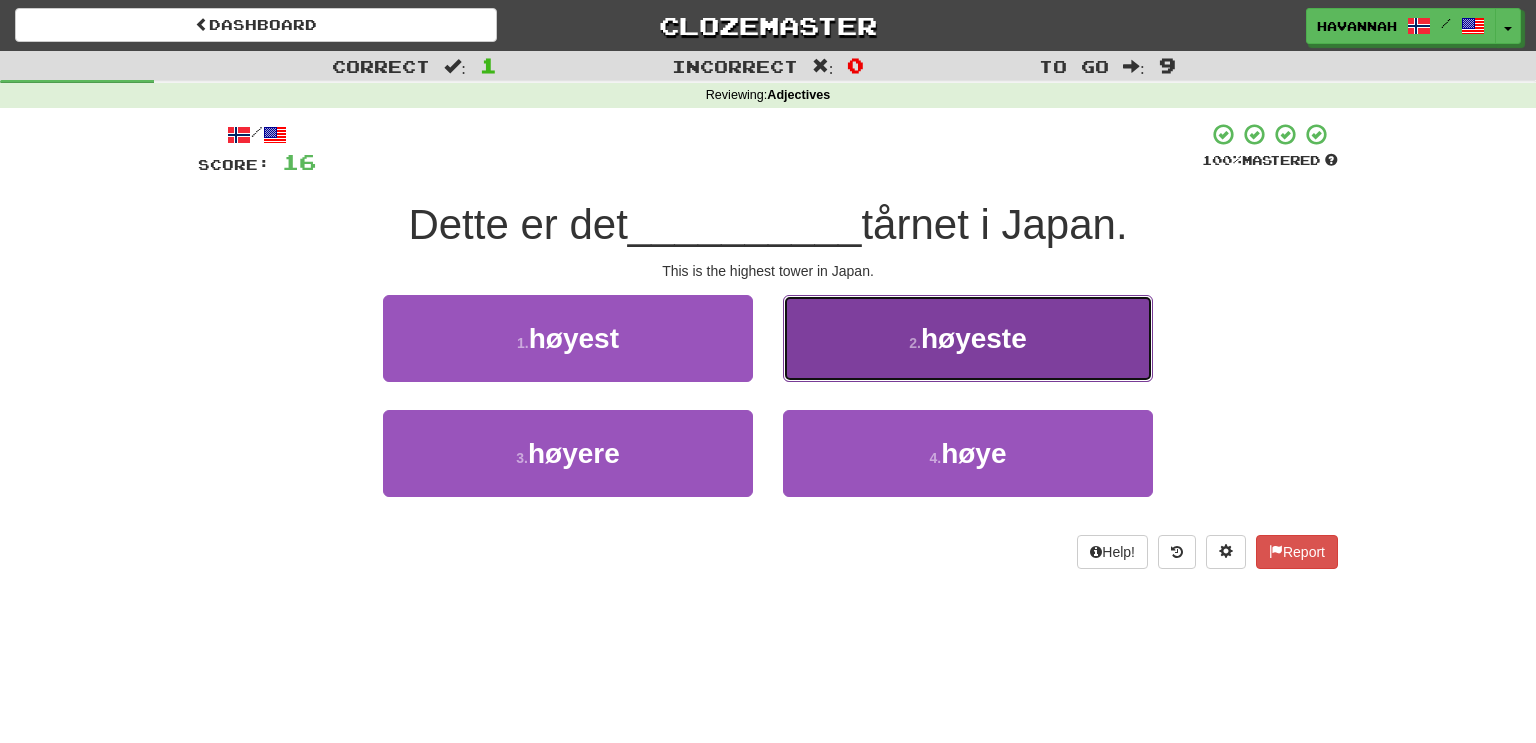 click on "2 .  høyeste" at bounding box center [968, 338] 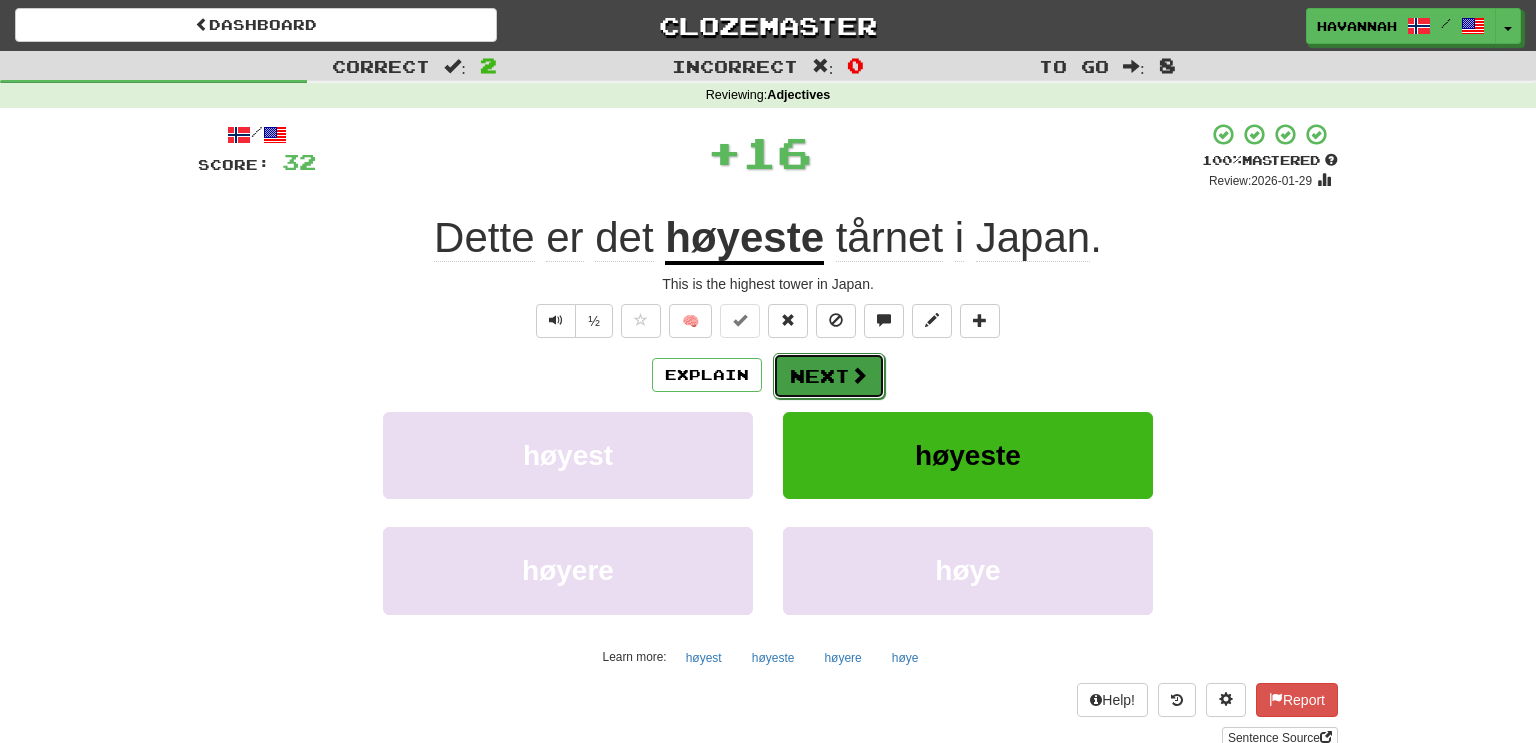 click on "Next" at bounding box center (829, 376) 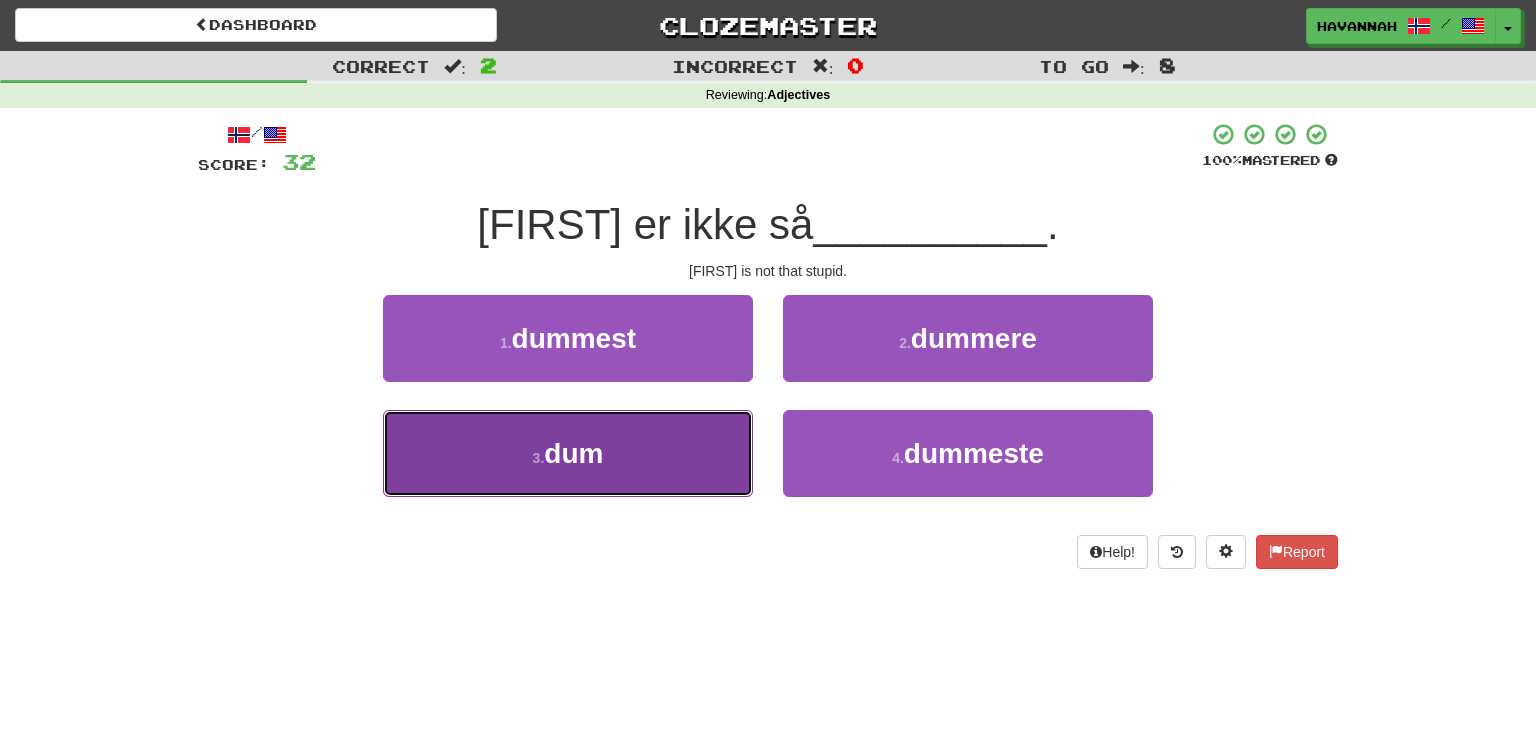 click on "3 .  dum" at bounding box center (568, 453) 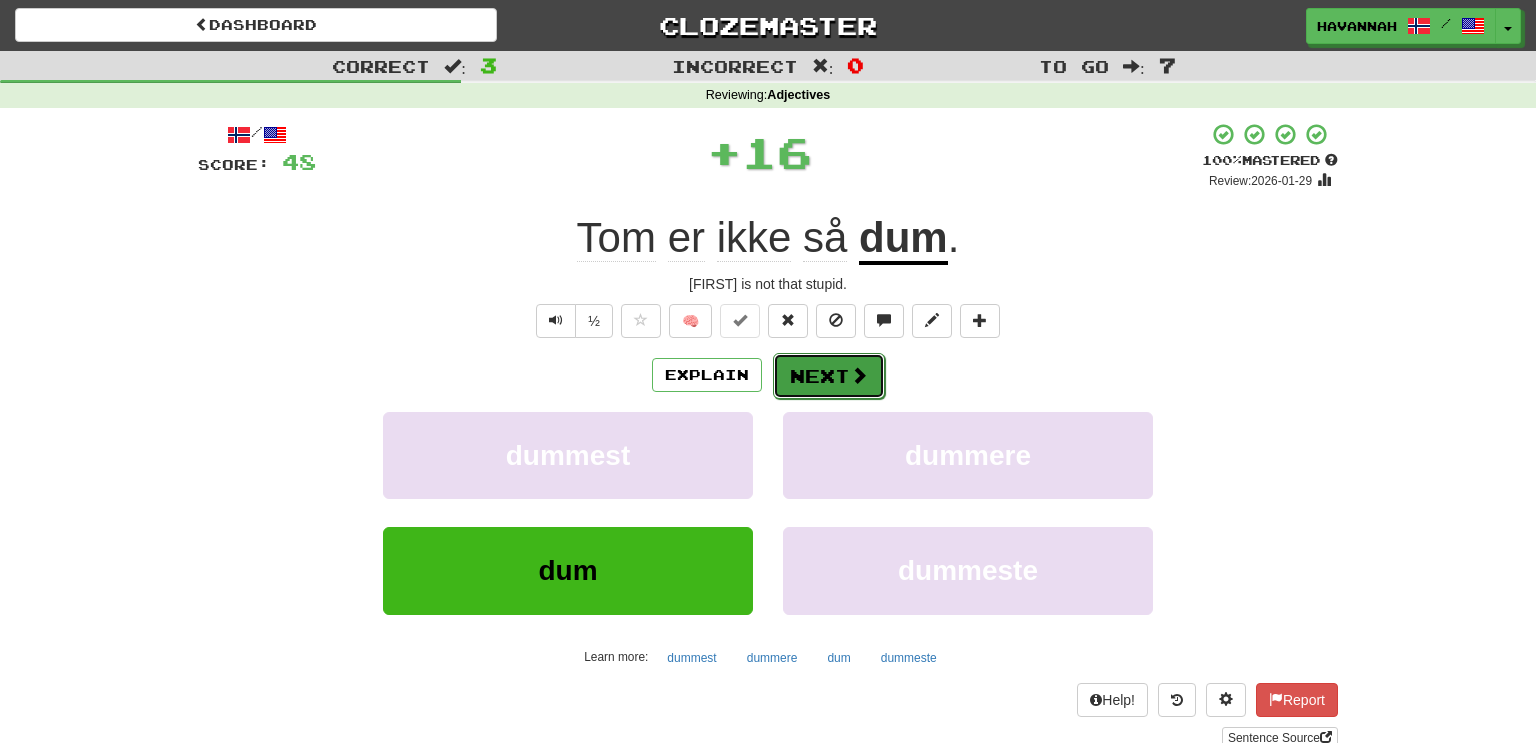click on "Next" at bounding box center (829, 376) 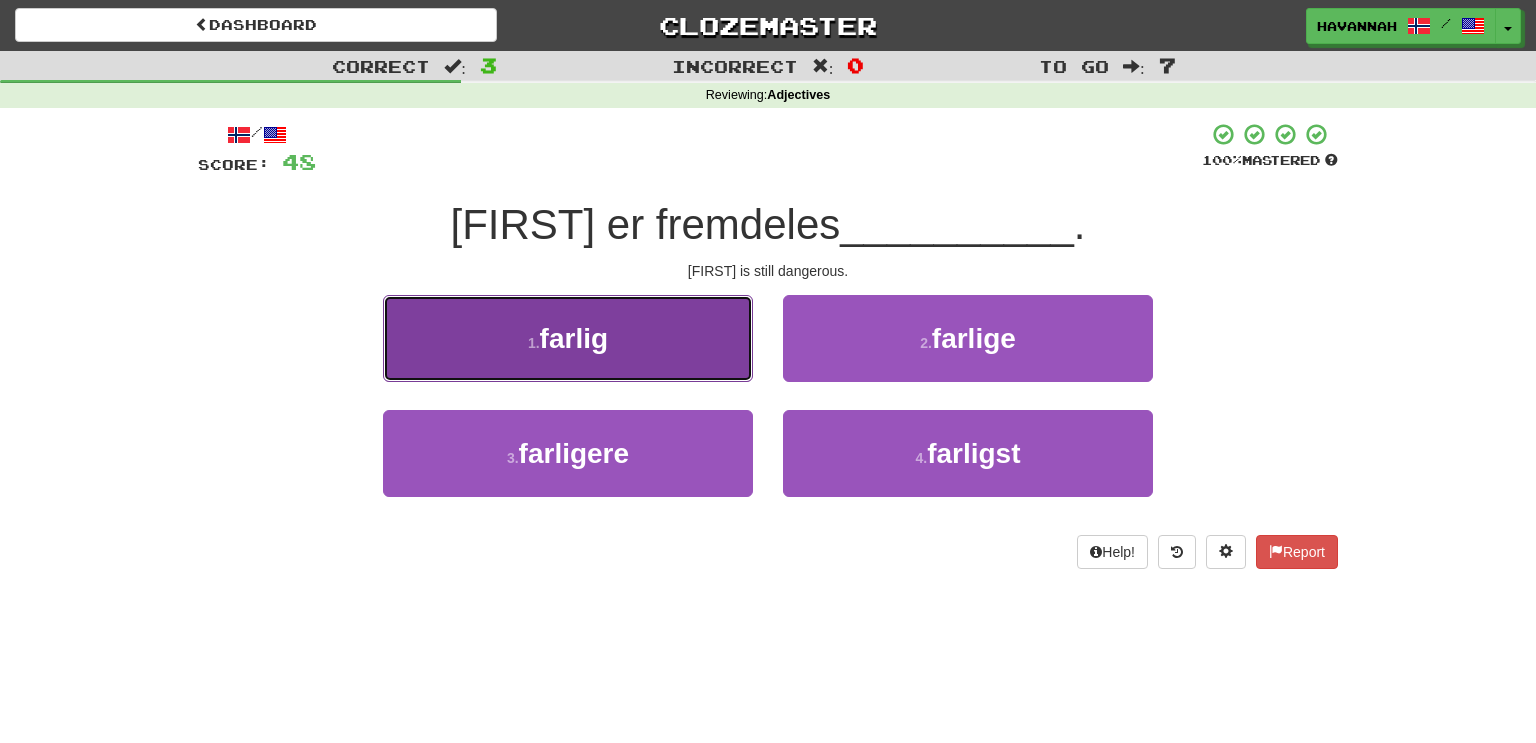 click on "1 .  farlig" at bounding box center (568, 338) 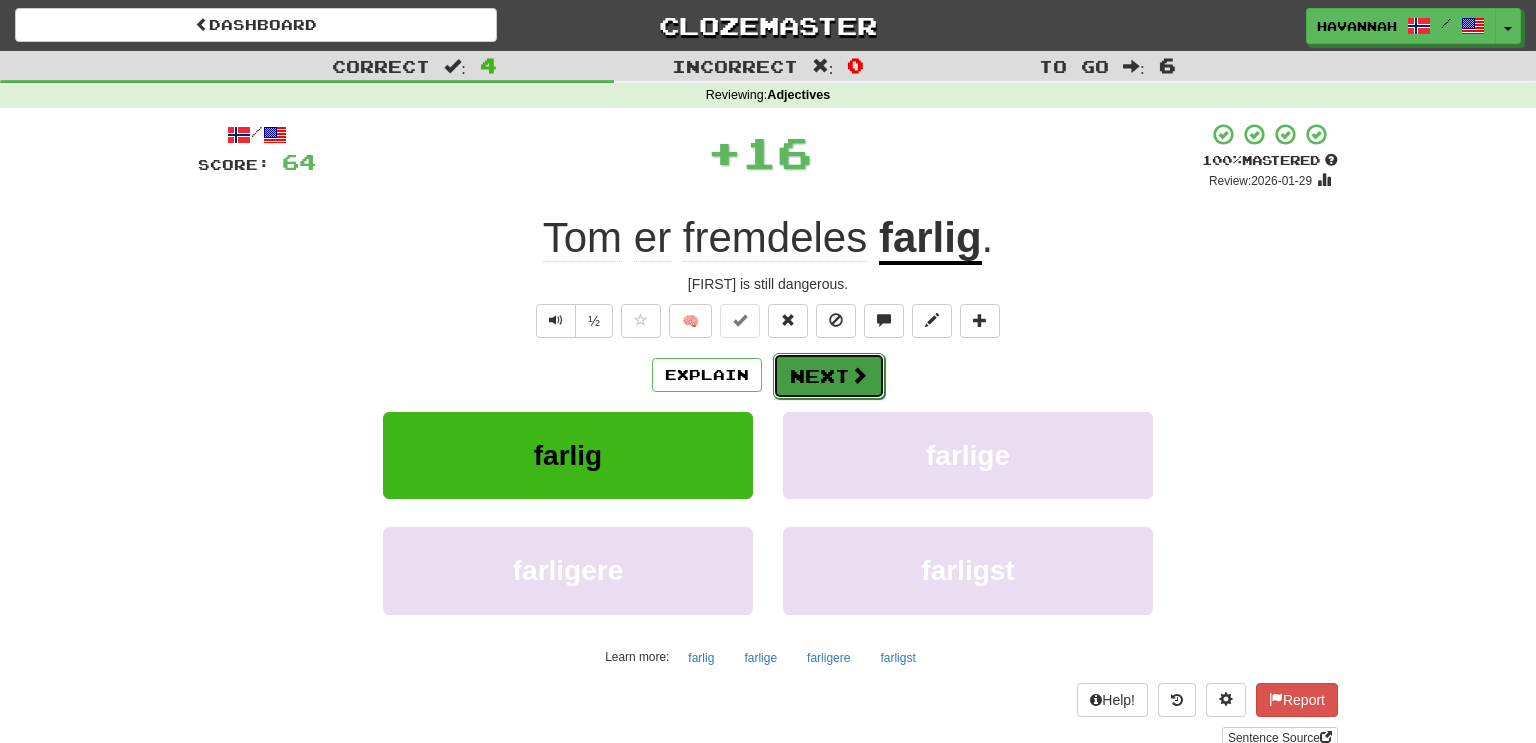 click on "Next" at bounding box center [829, 376] 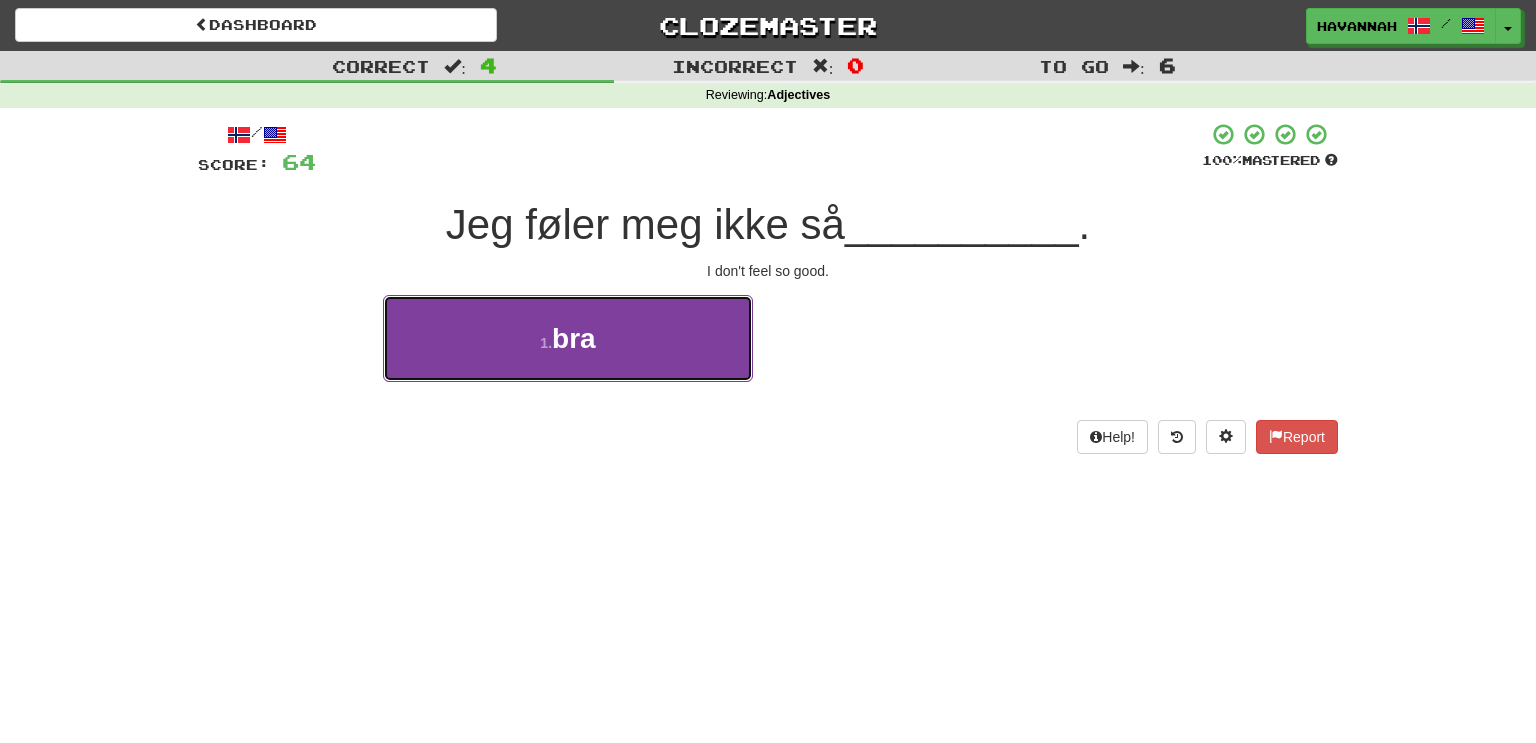 click on "1 .  bra" at bounding box center [568, 338] 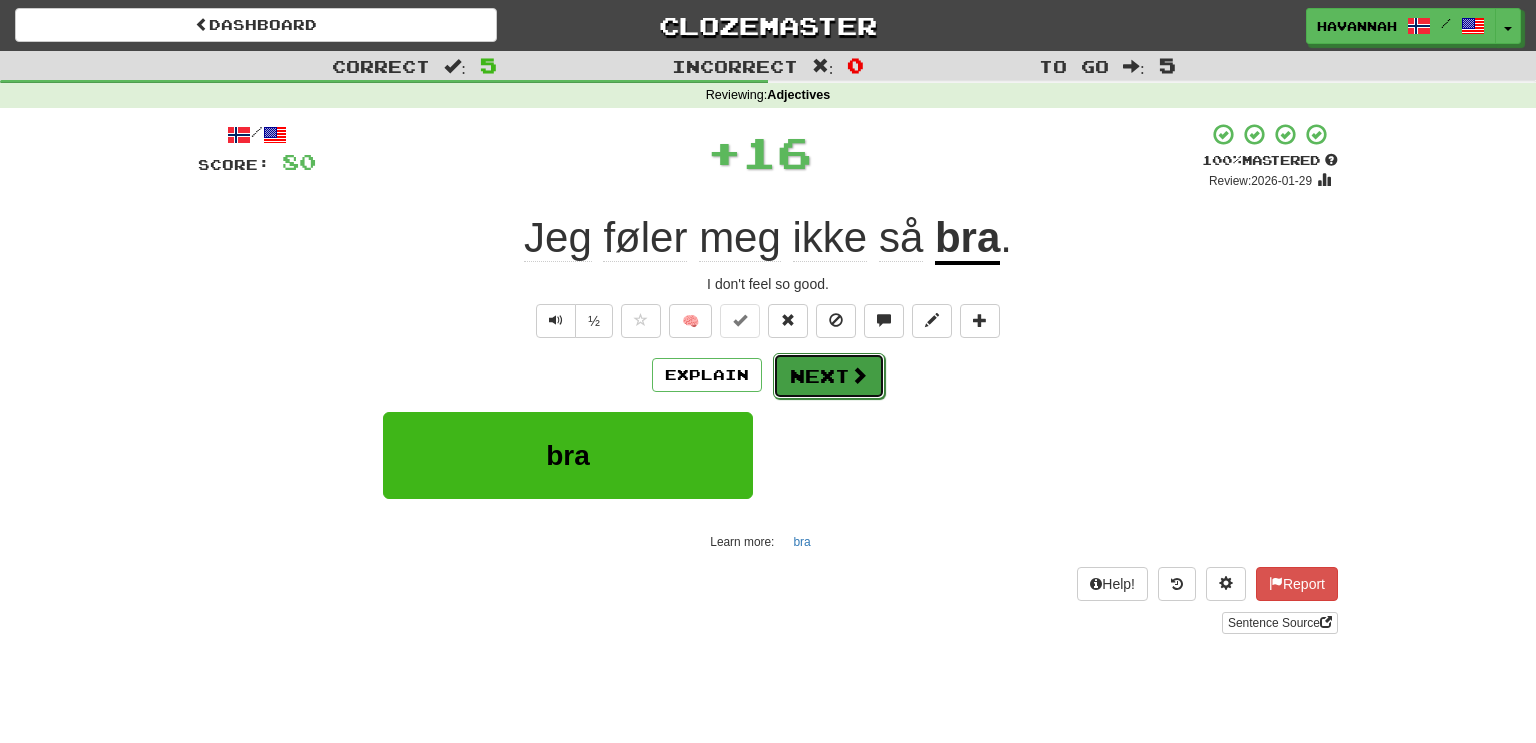 click at bounding box center [859, 375] 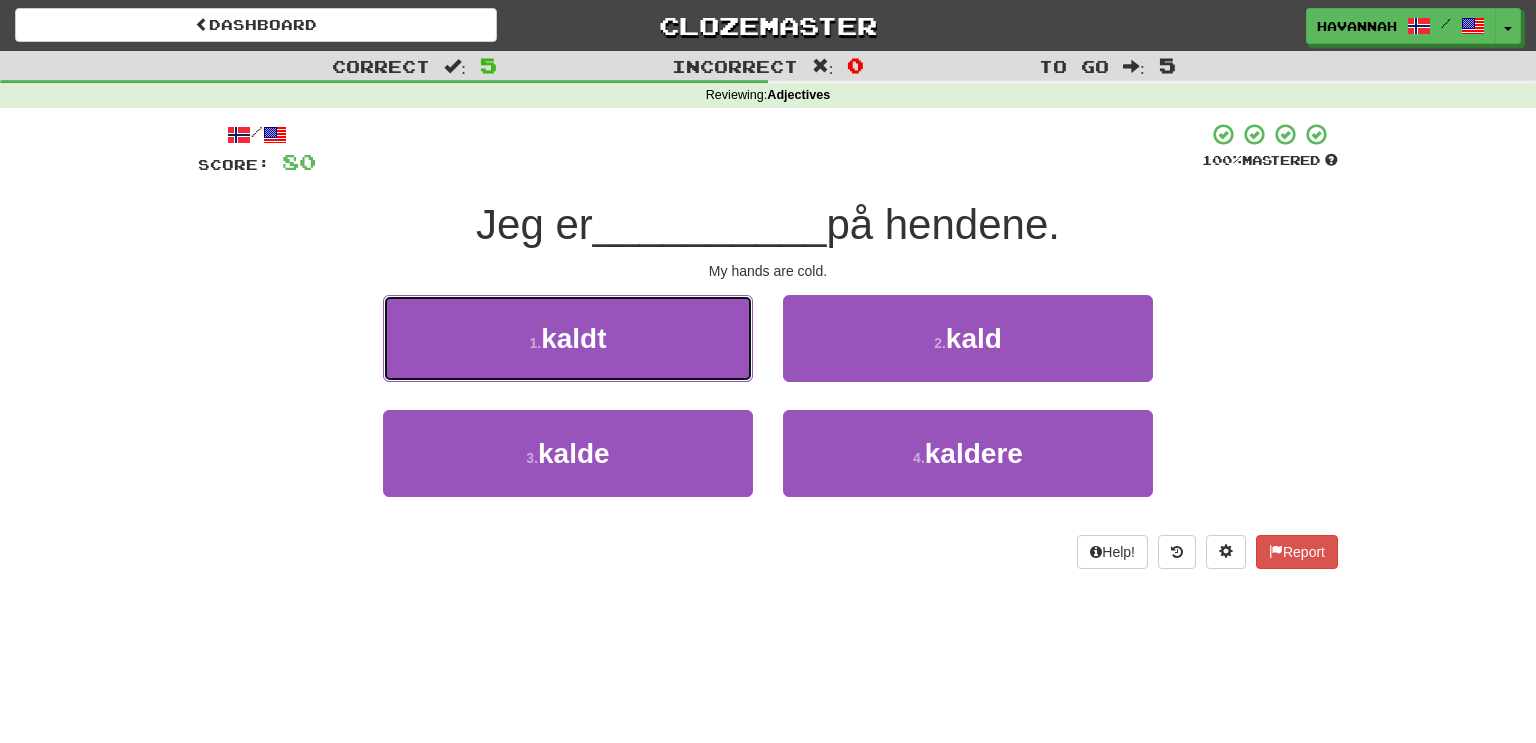 drag, startPoint x: 646, startPoint y: 342, endPoint x: 654, endPoint y: 350, distance: 11.313708 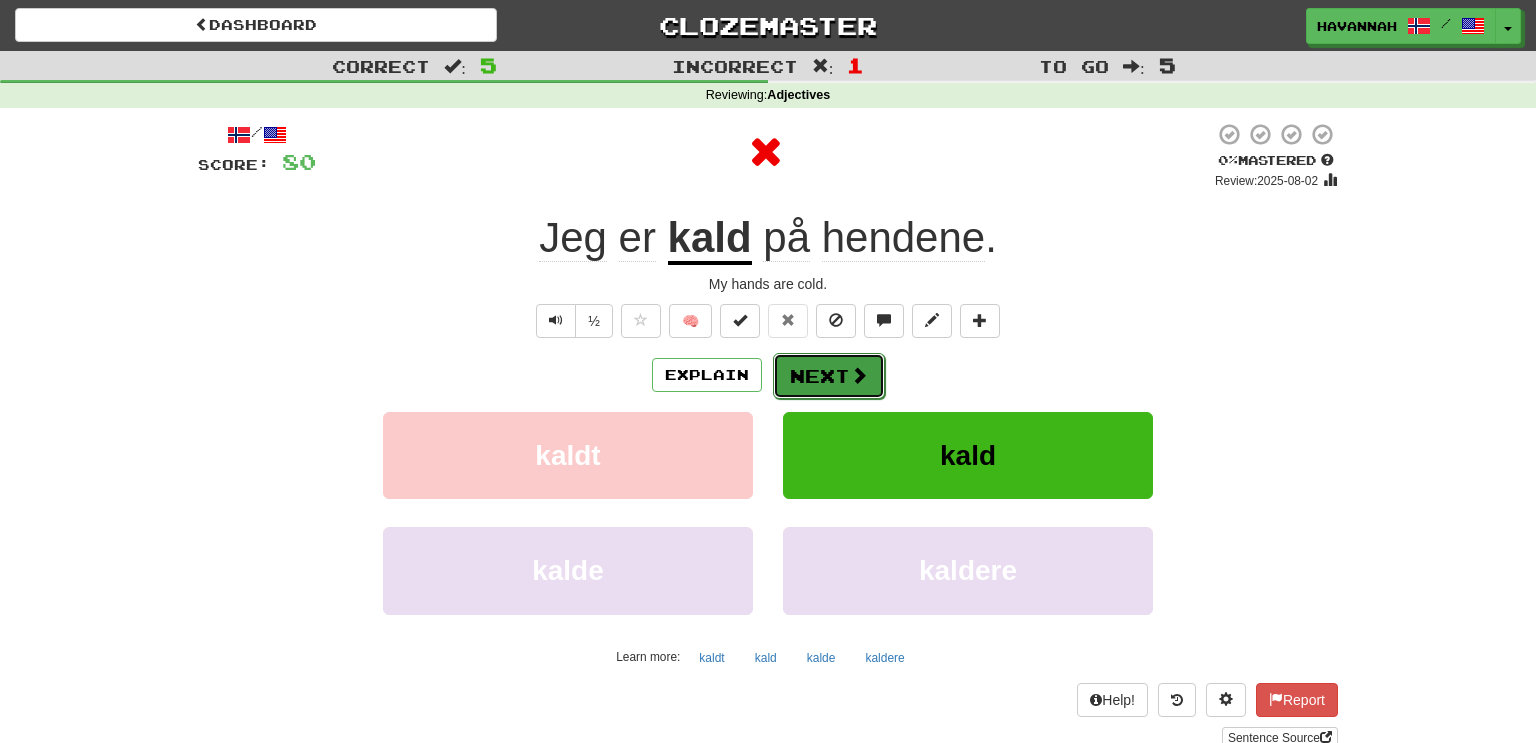 click on "Next" at bounding box center [829, 376] 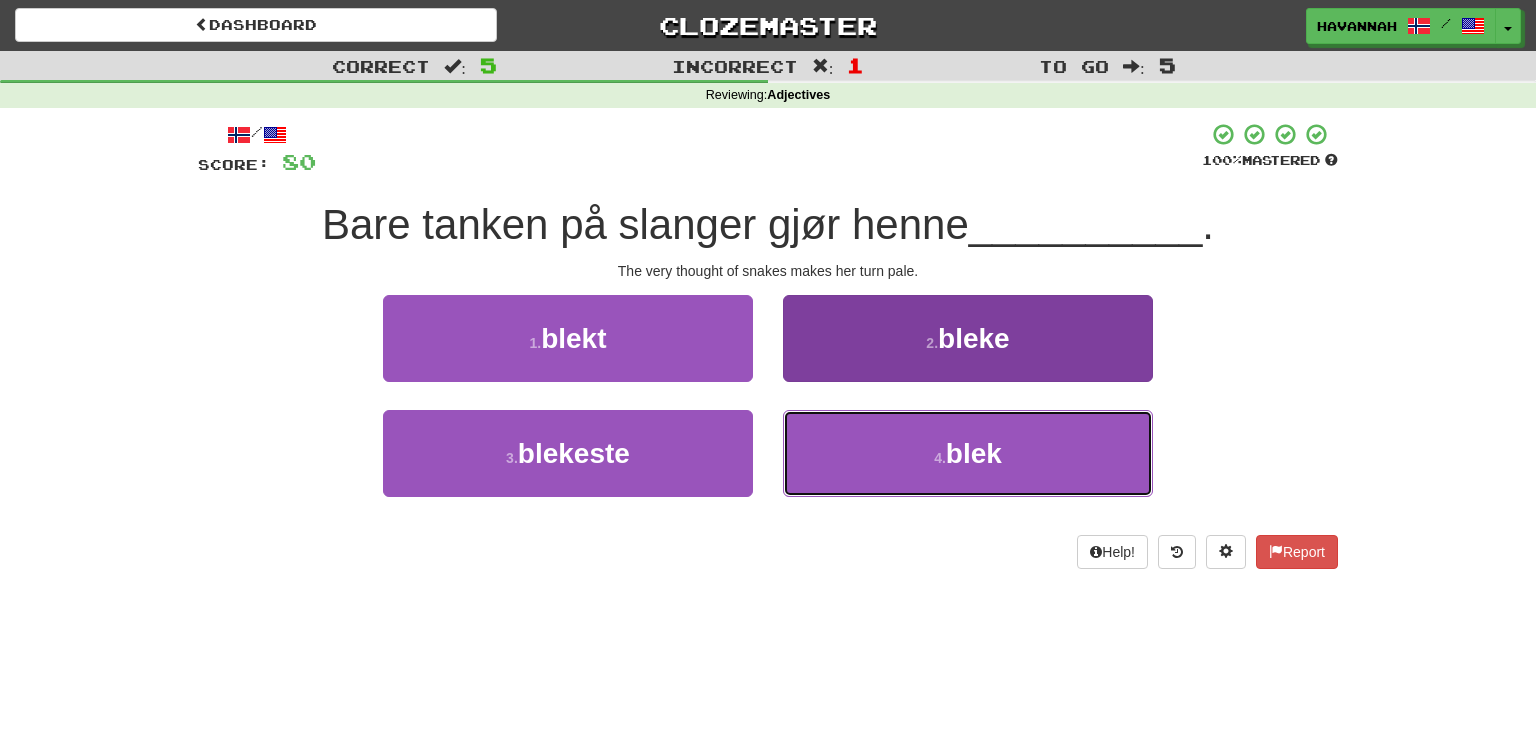 drag, startPoint x: 839, startPoint y: 481, endPoint x: 827, endPoint y: 474, distance: 13.892444 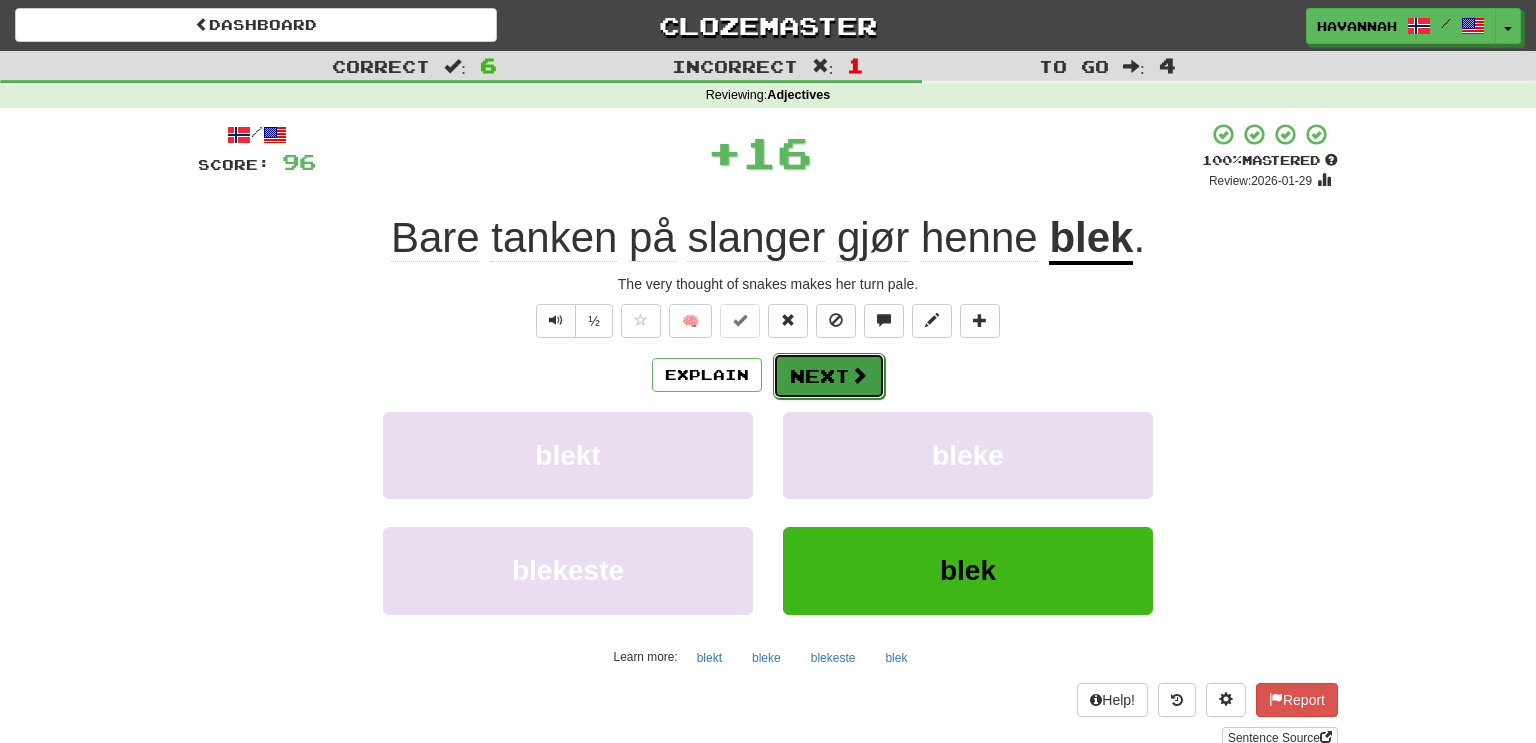 click on "Next" at bounding box center [829, 376] 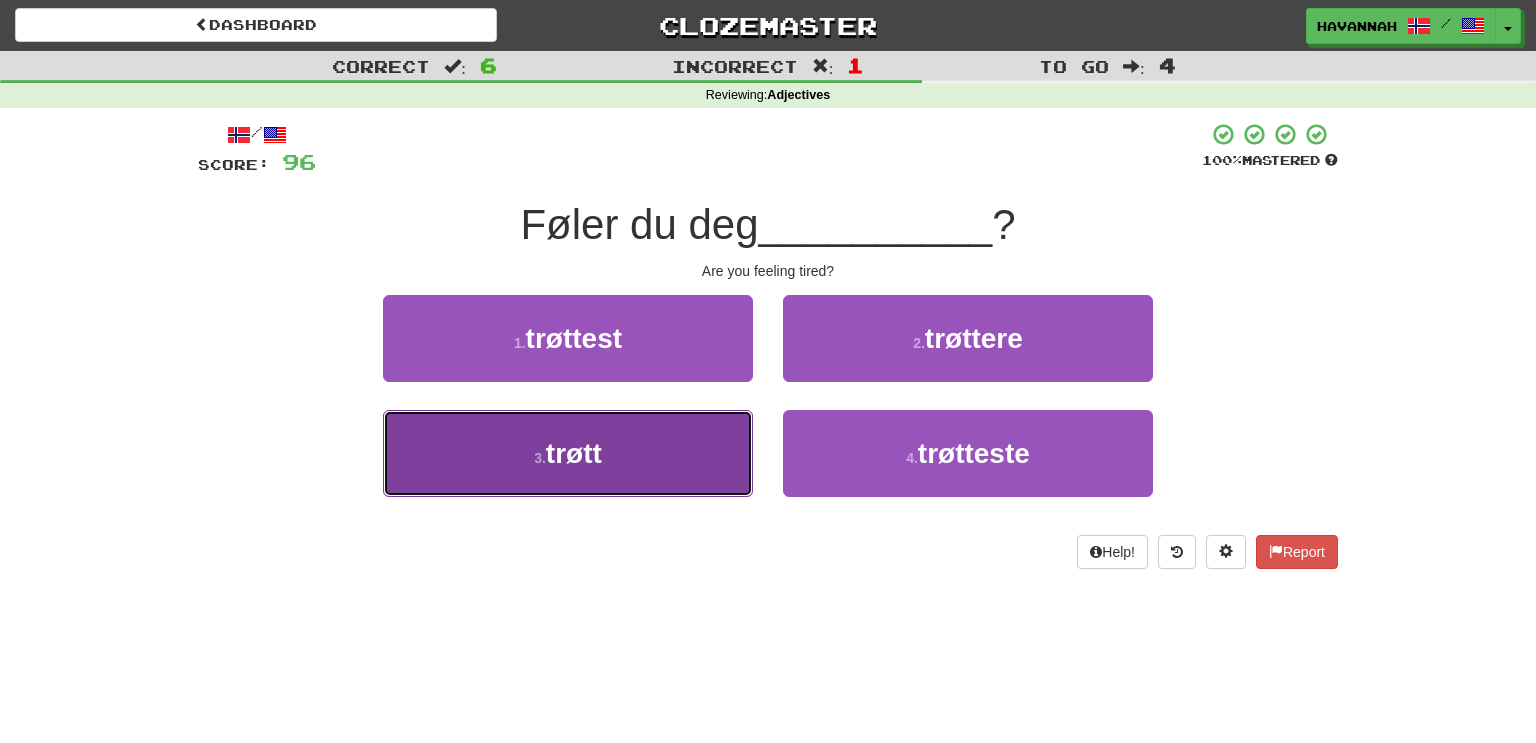 click on "3 .  trøtt" at bounding box center [568, 453] 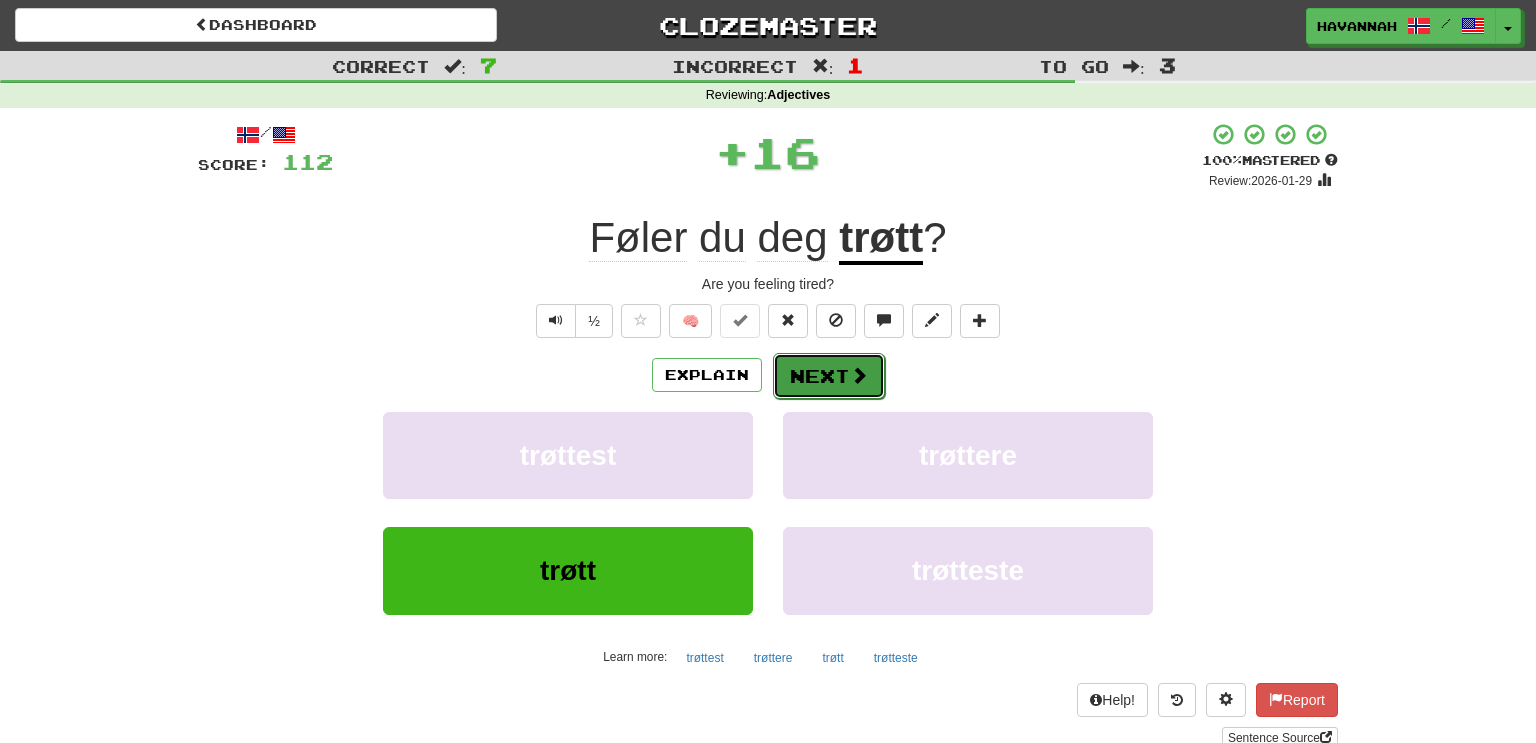 click on "Next" at bounding box center [829, 376] 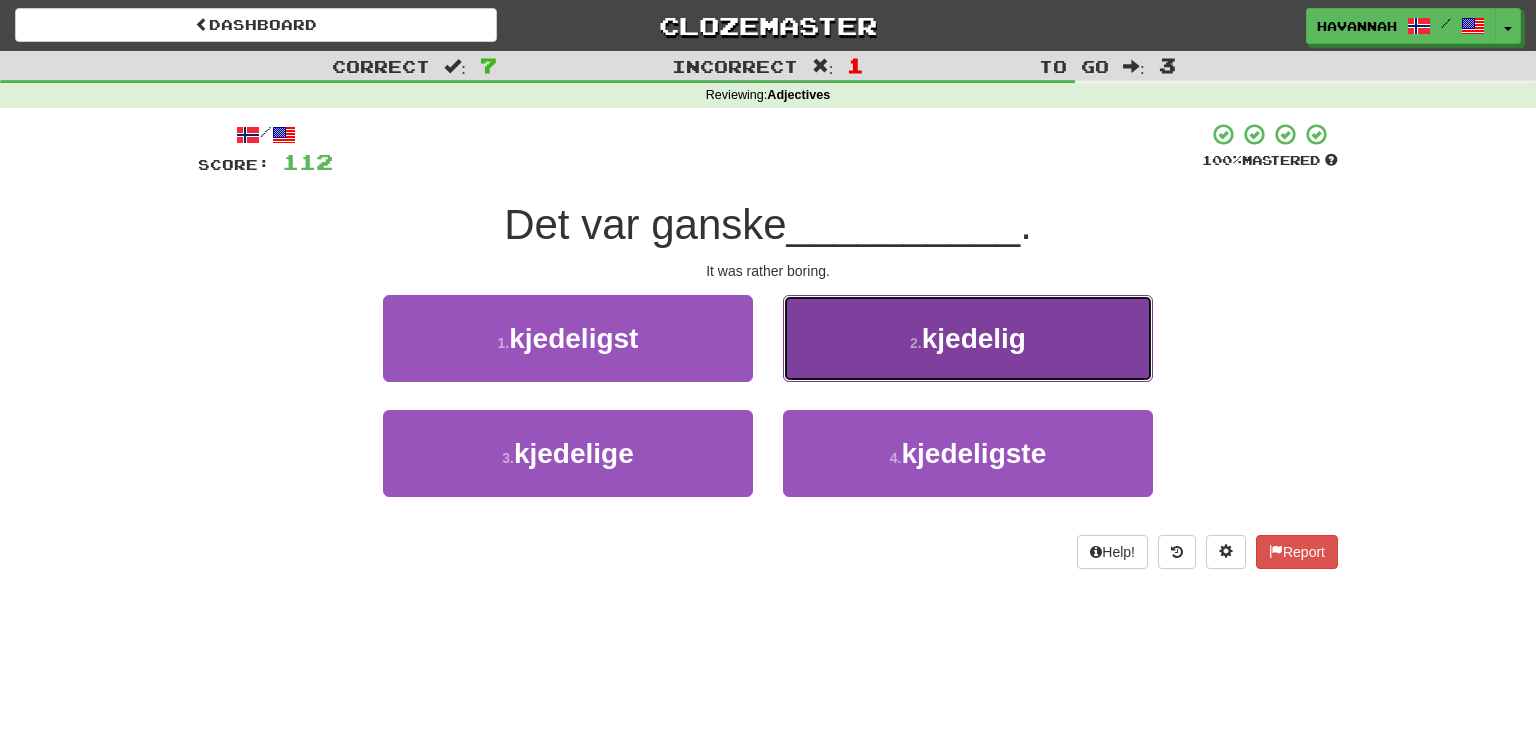 click on "2 .  kjedelig" at bounding box center [968, 338] 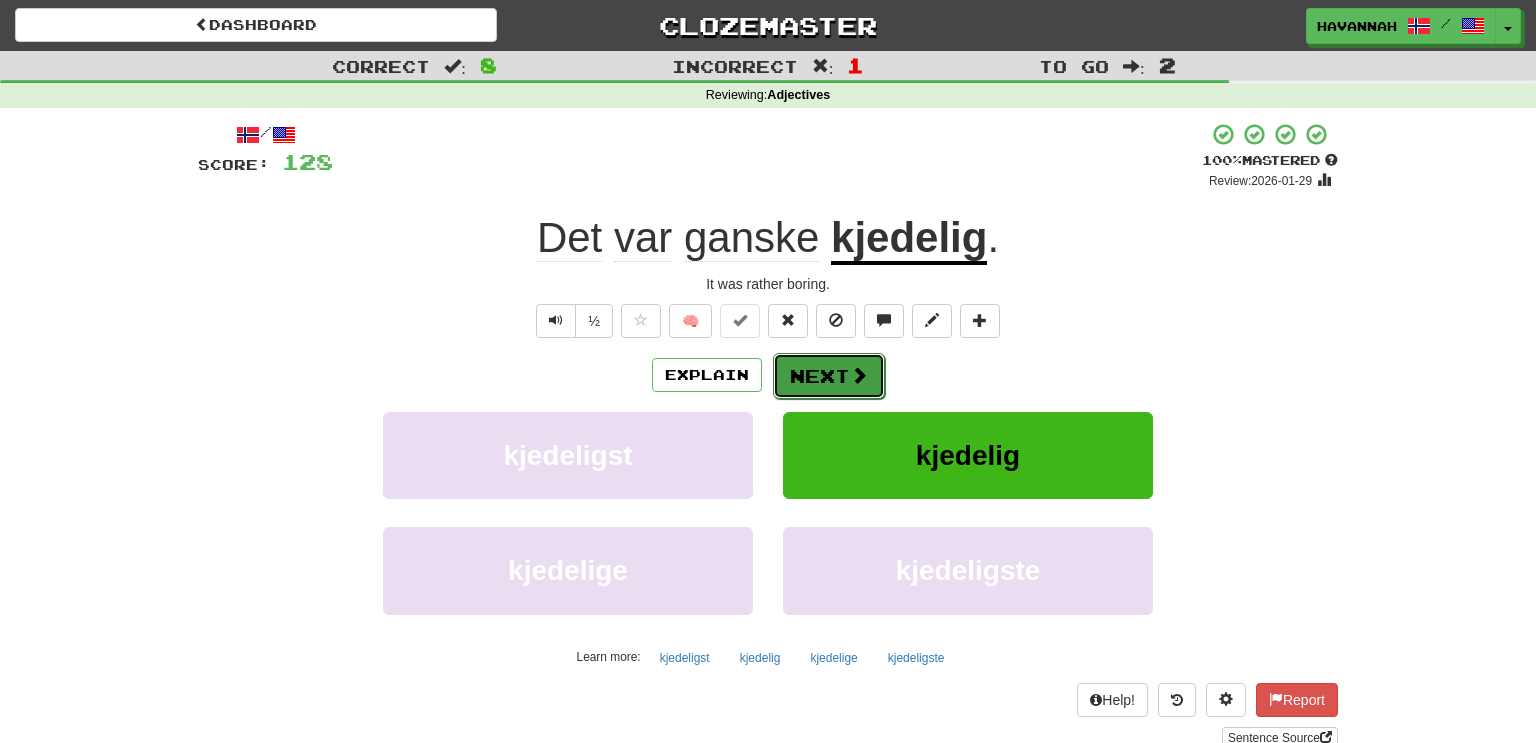 click at bounding box center (859, 375) 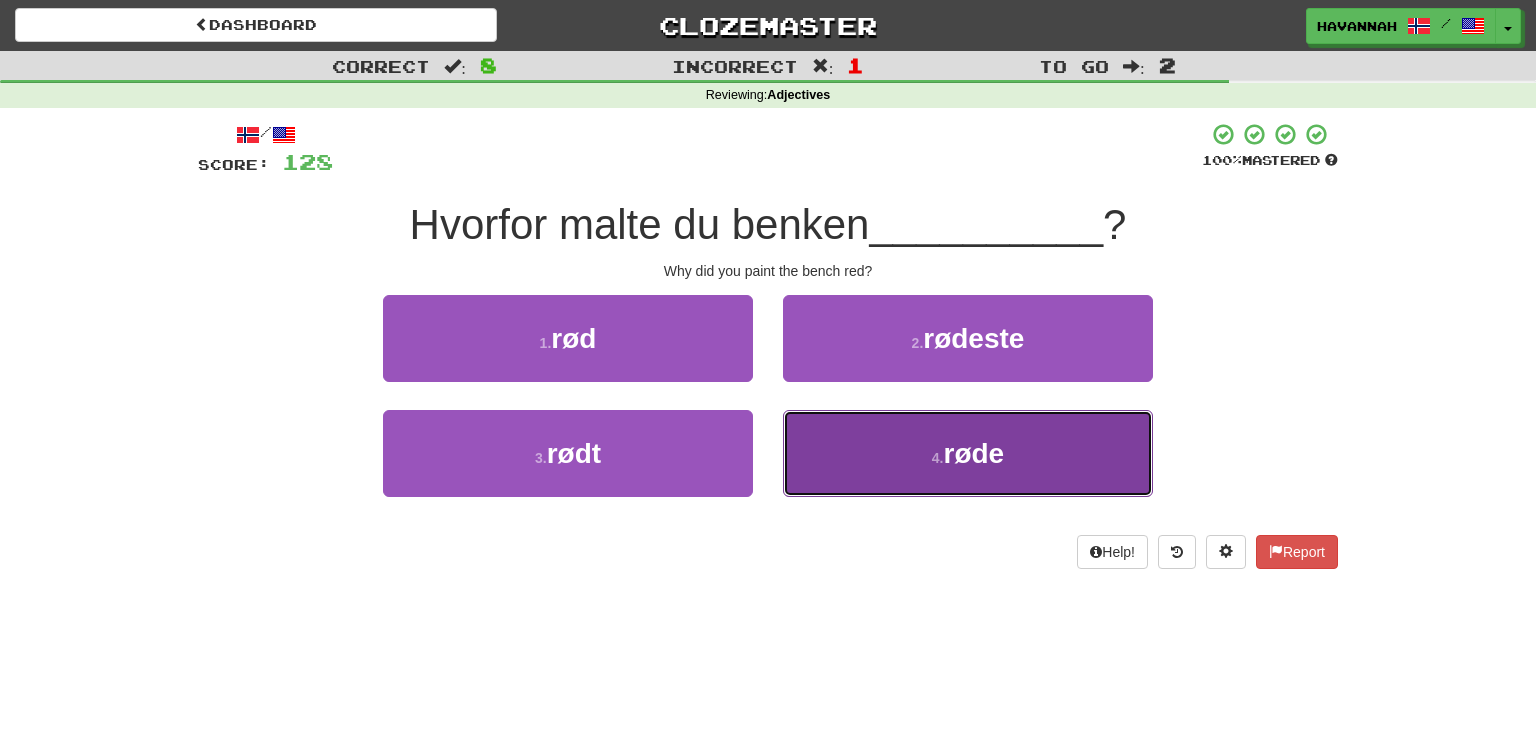 click on "4 ." at bounding box center (938, 458) 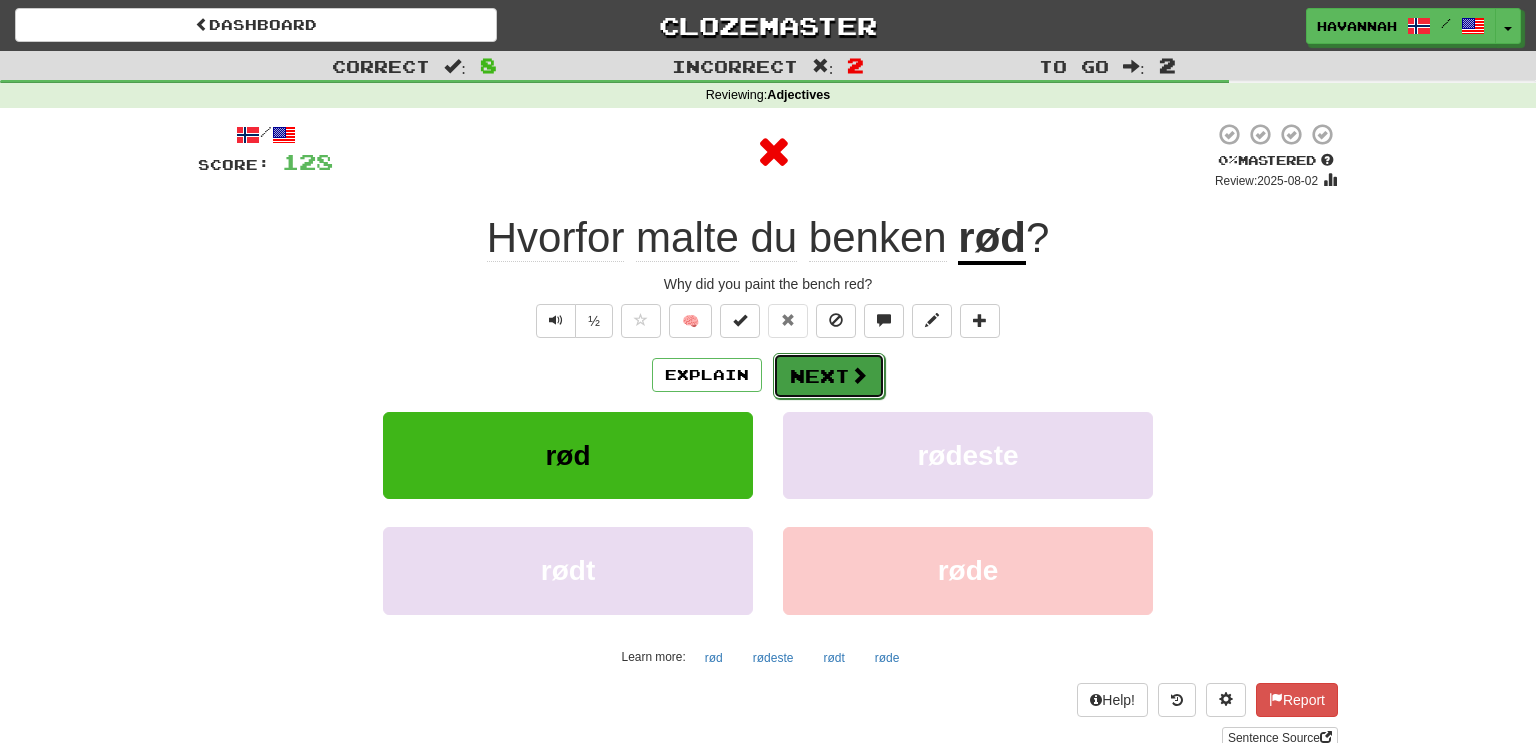 click at bounding box center [859, 375] 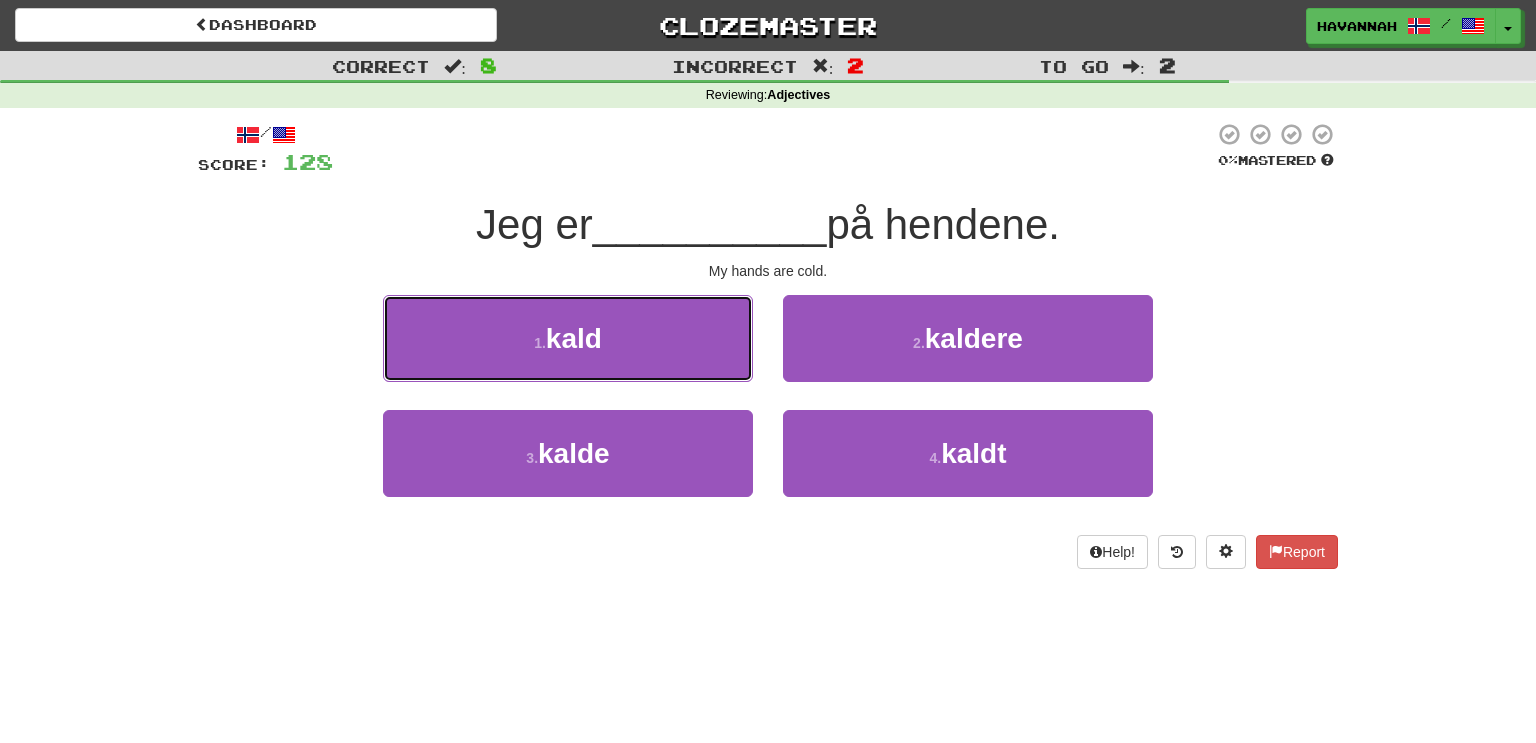 drag, startPoint x: 703, startPoint y: 343, endPoint x: 727, endPoint y: 341, distance: 24.083189 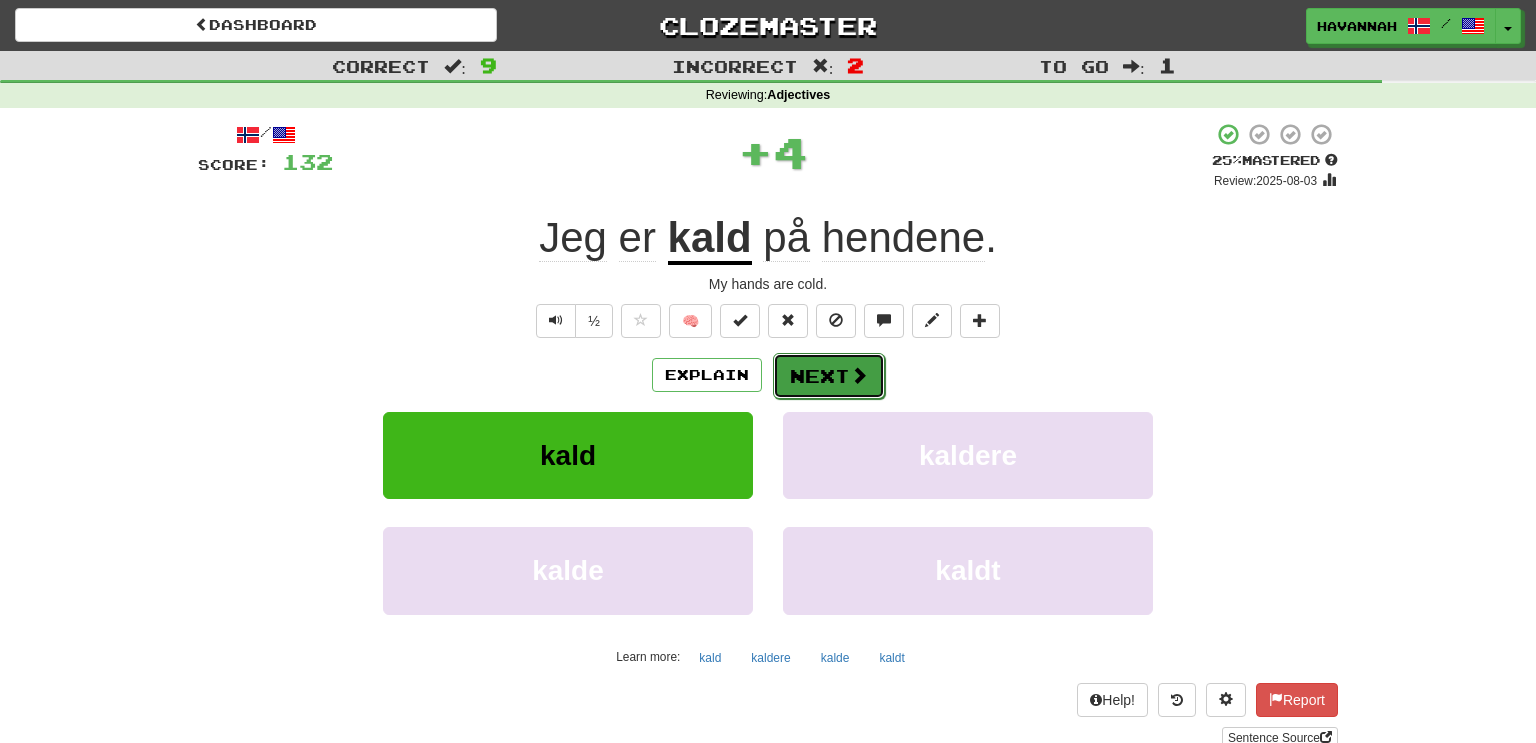 click on "Next" at bounding box center (829, 376) 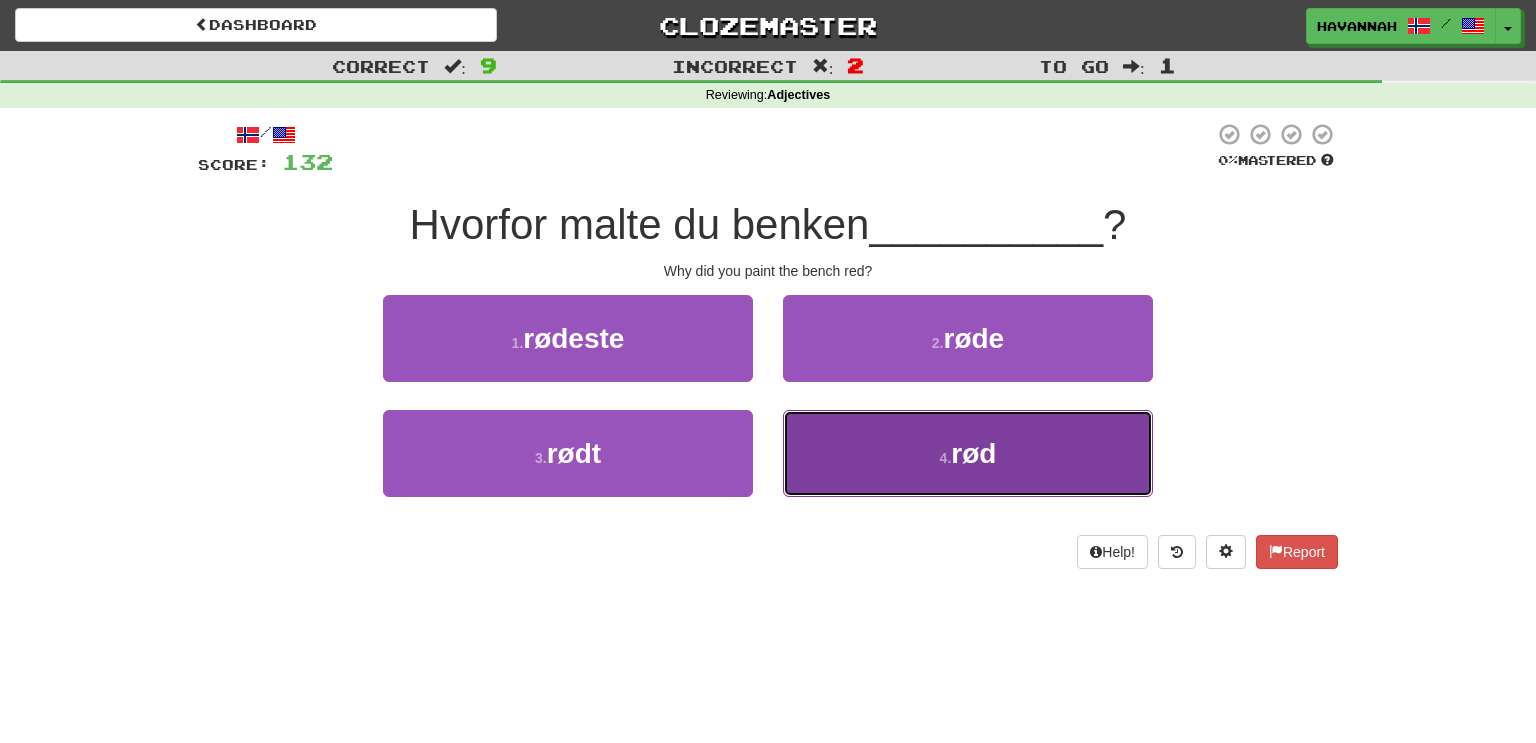 click on "4 .  rød" at bounding box center (968, 453) 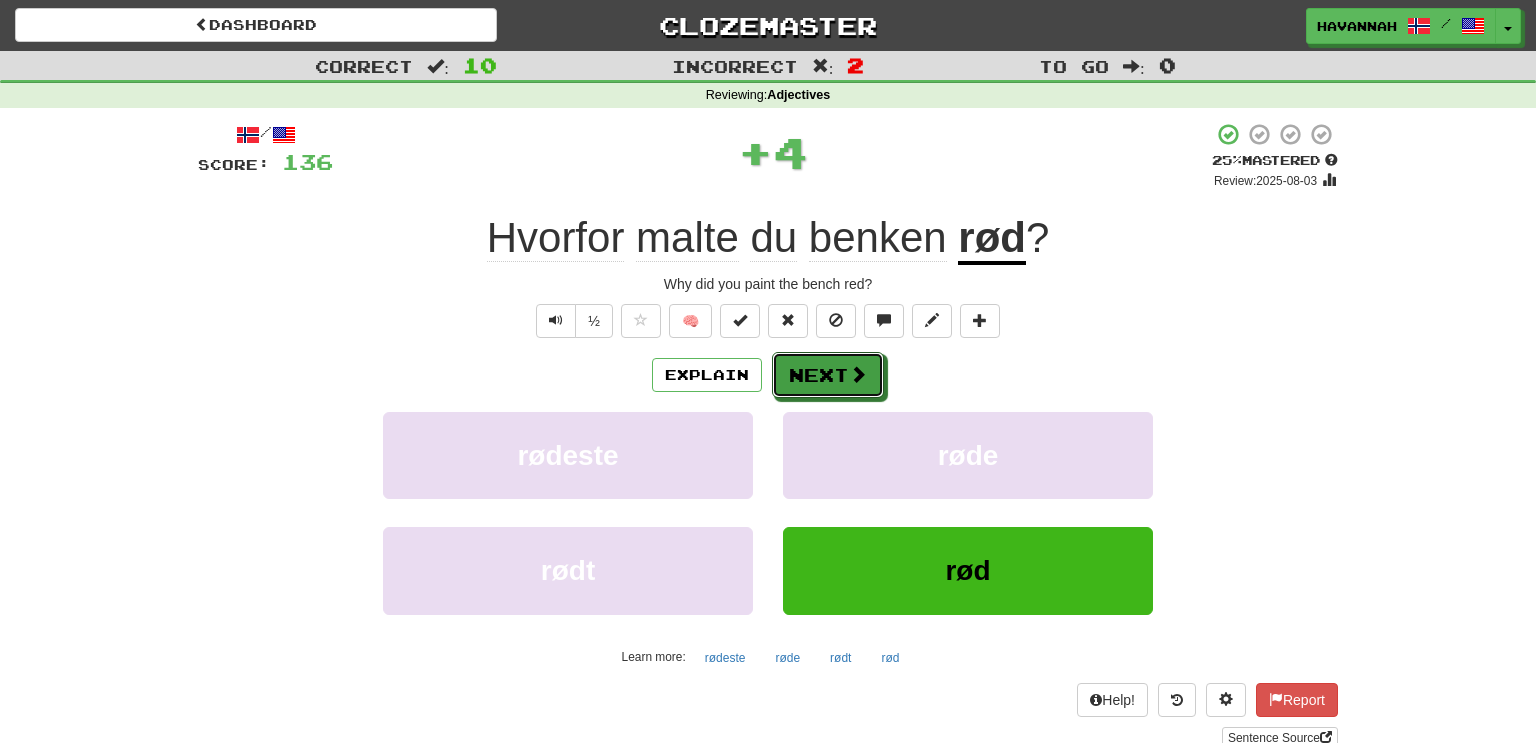 drag, startPoint x: 863, startPoint y: 370, endPoint x: 898, endPoint y: 358, distance: 37 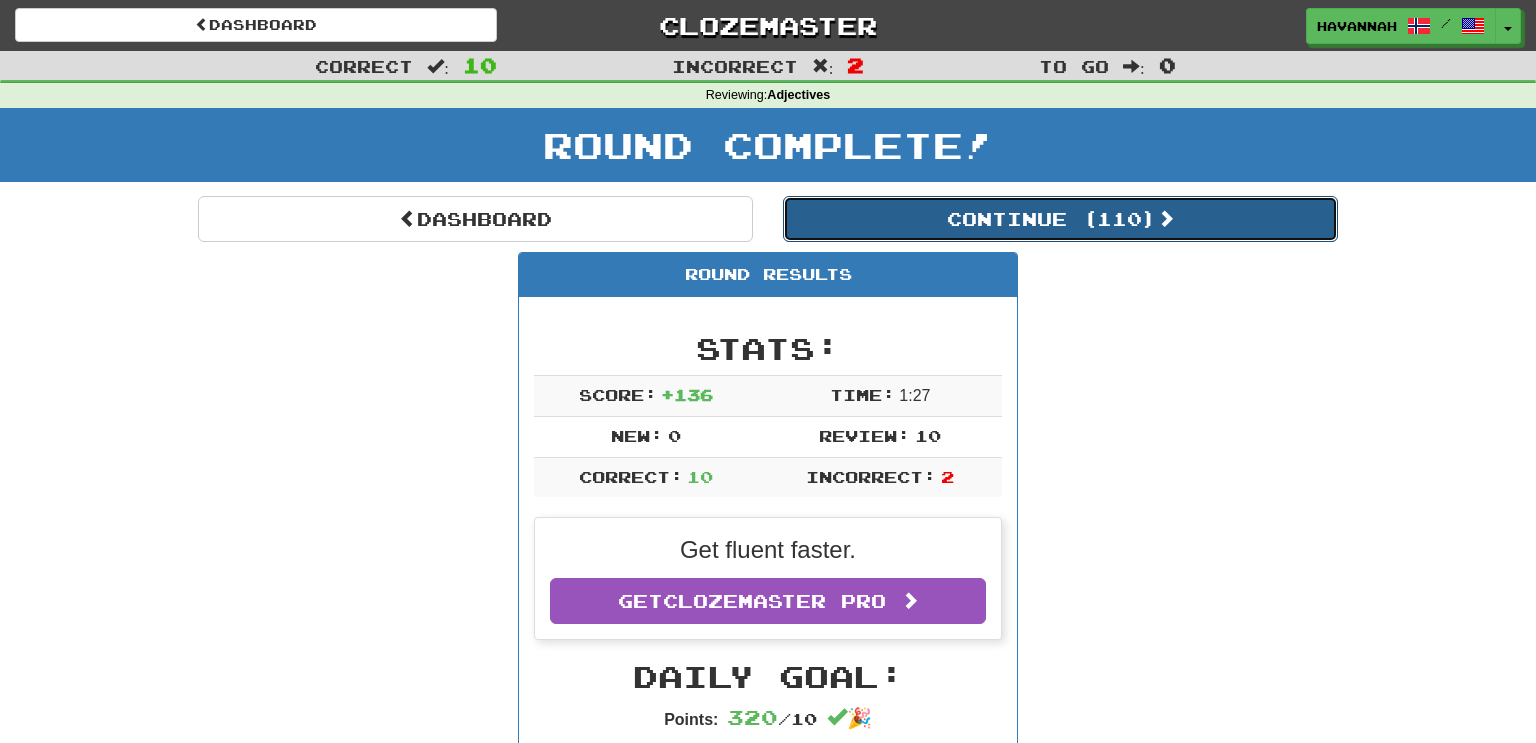 click on "Continue ( 110 )" at bounding box center [1060, 219] 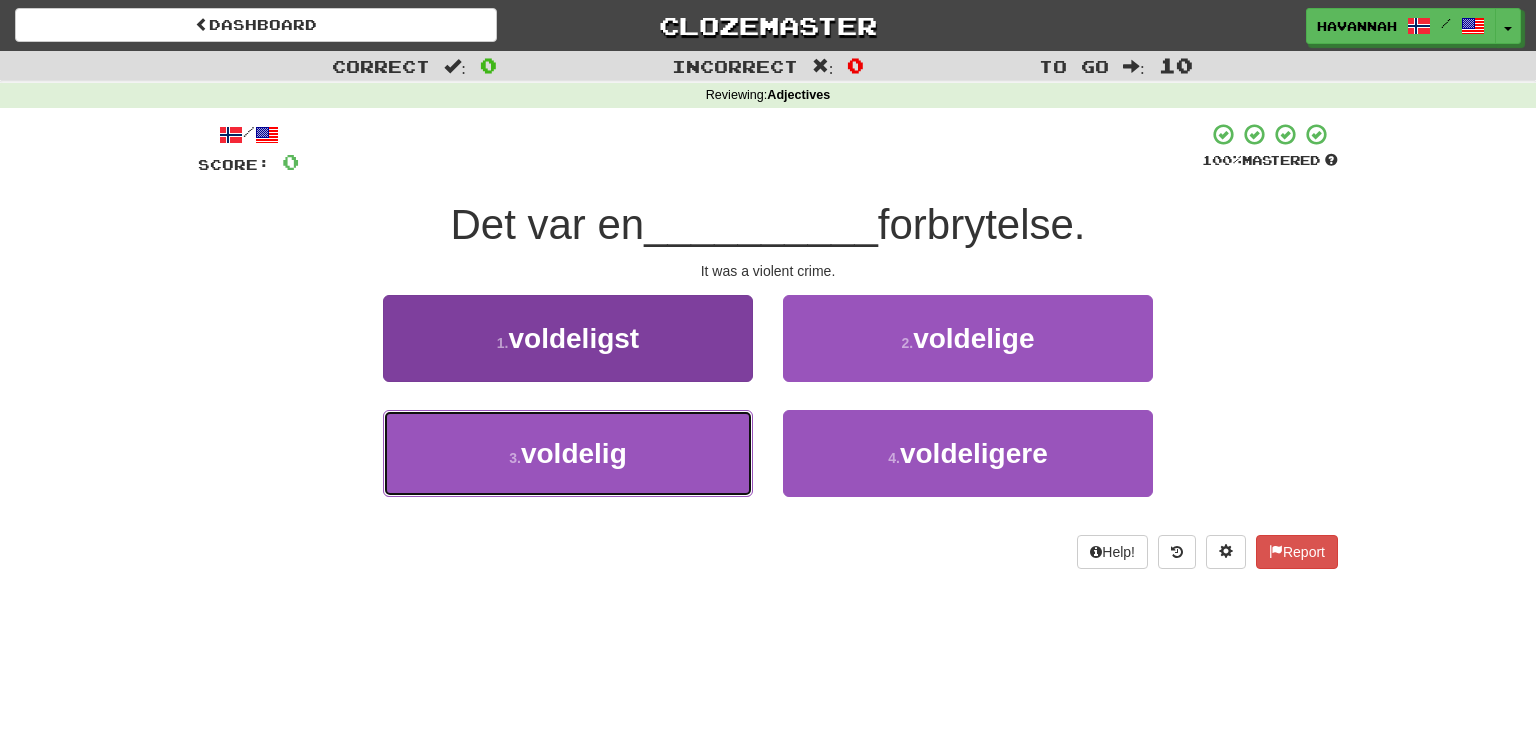 click on "3 .  voldelig" at bounding box center (568, 453) 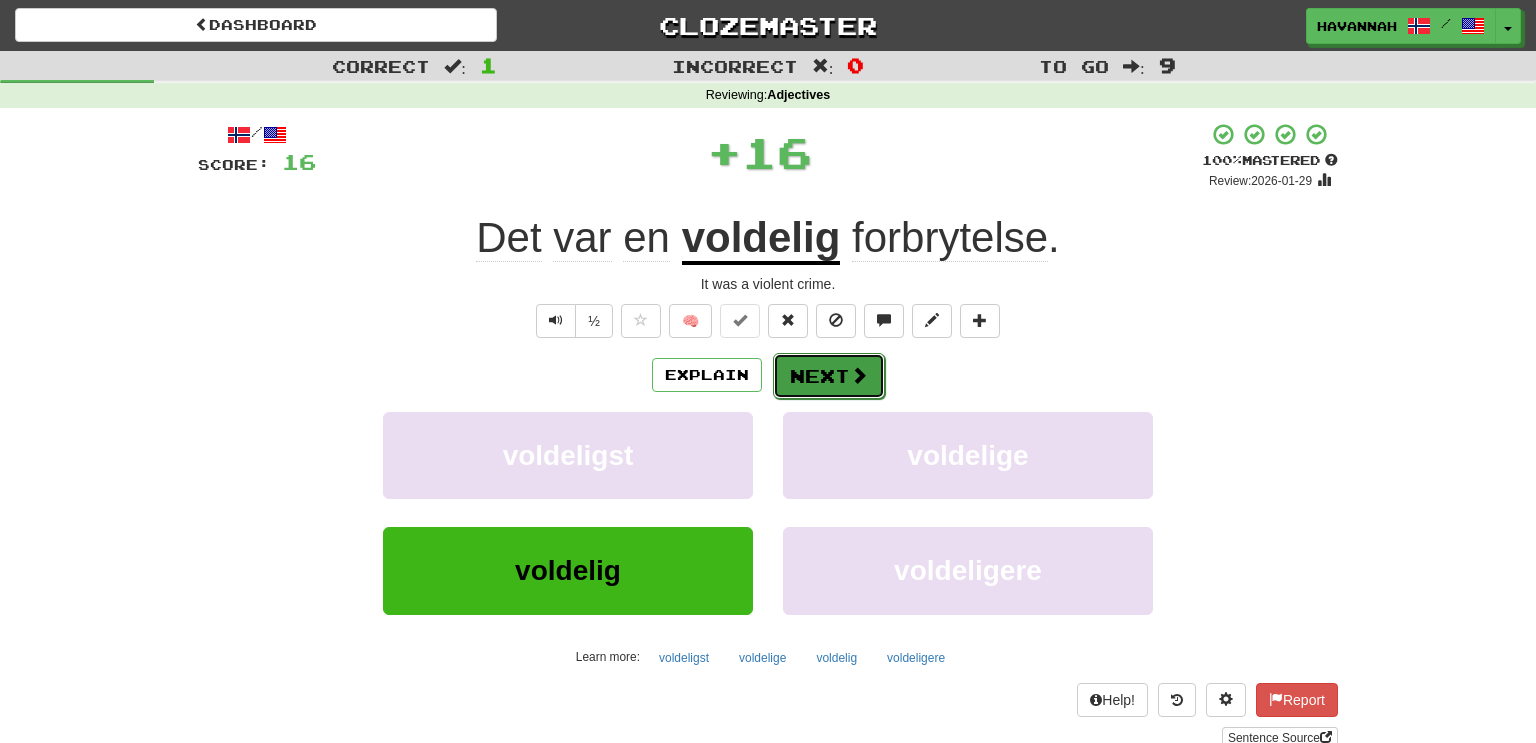 click on "Next" at bounding box center [829, 376] 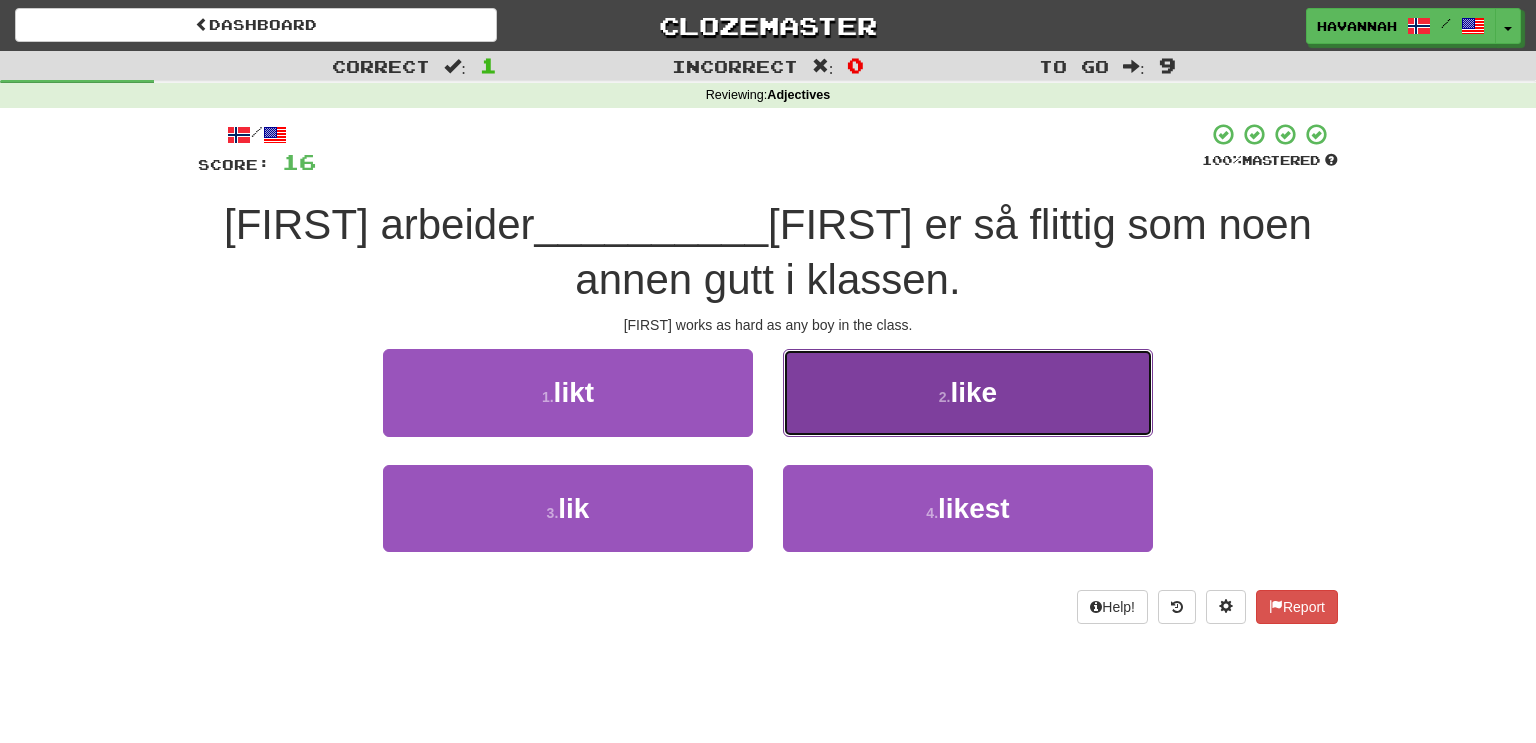 drag, startPoint x: 940, startPoint y: 404, endPoint x: 934, endPoint y: 413, distance: 10.816654 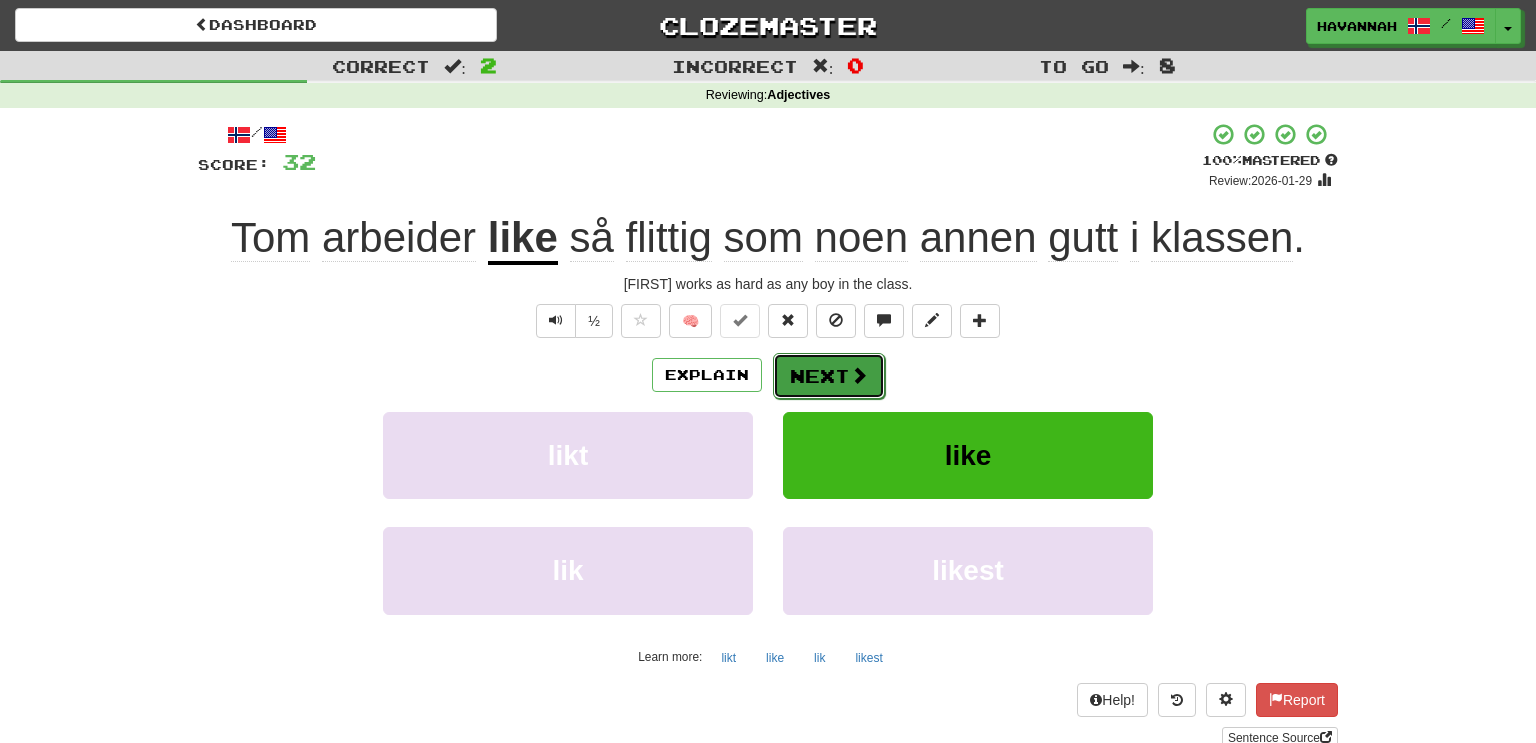 click at bounding box center [859, 375] 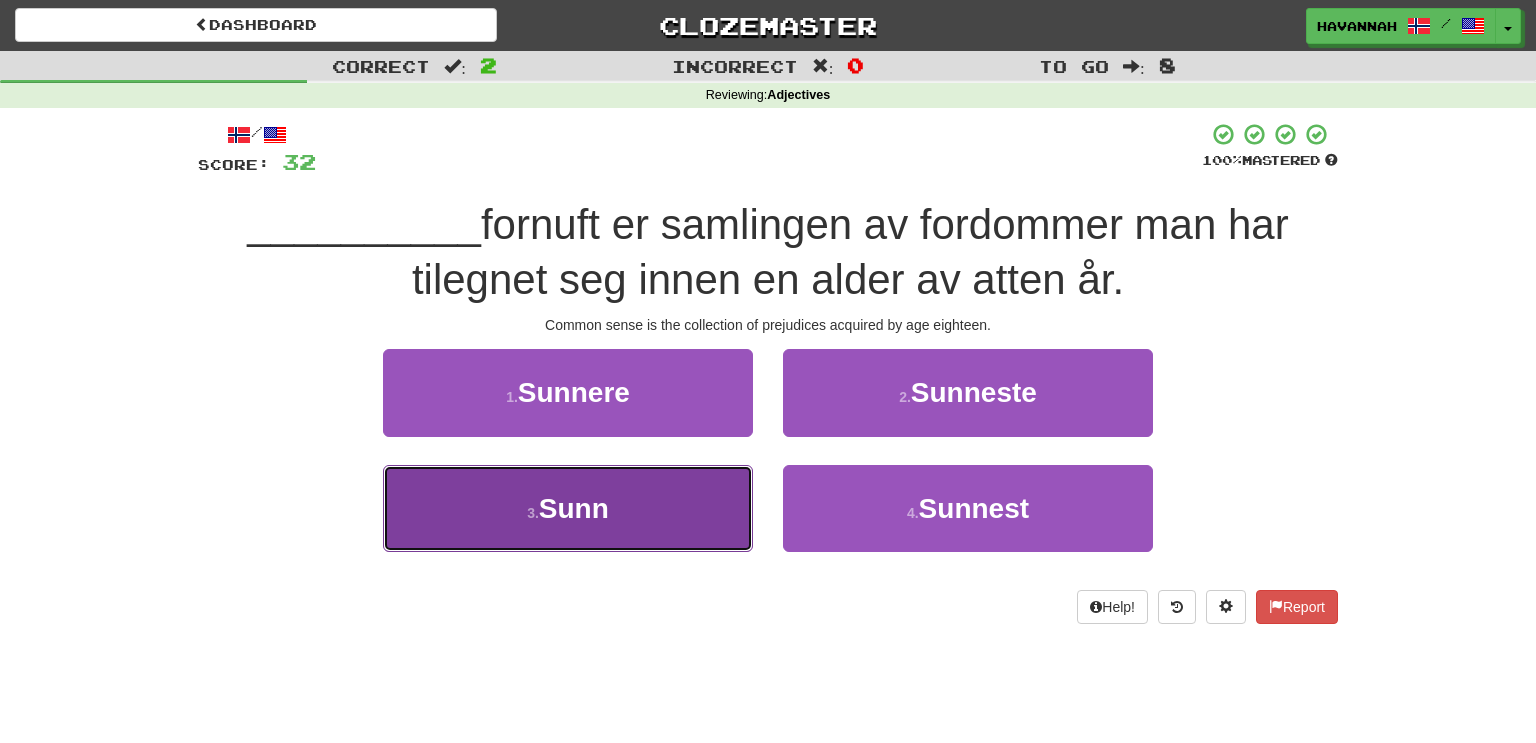 click on "3 .  Sunn" at bounding box center (568, 508) 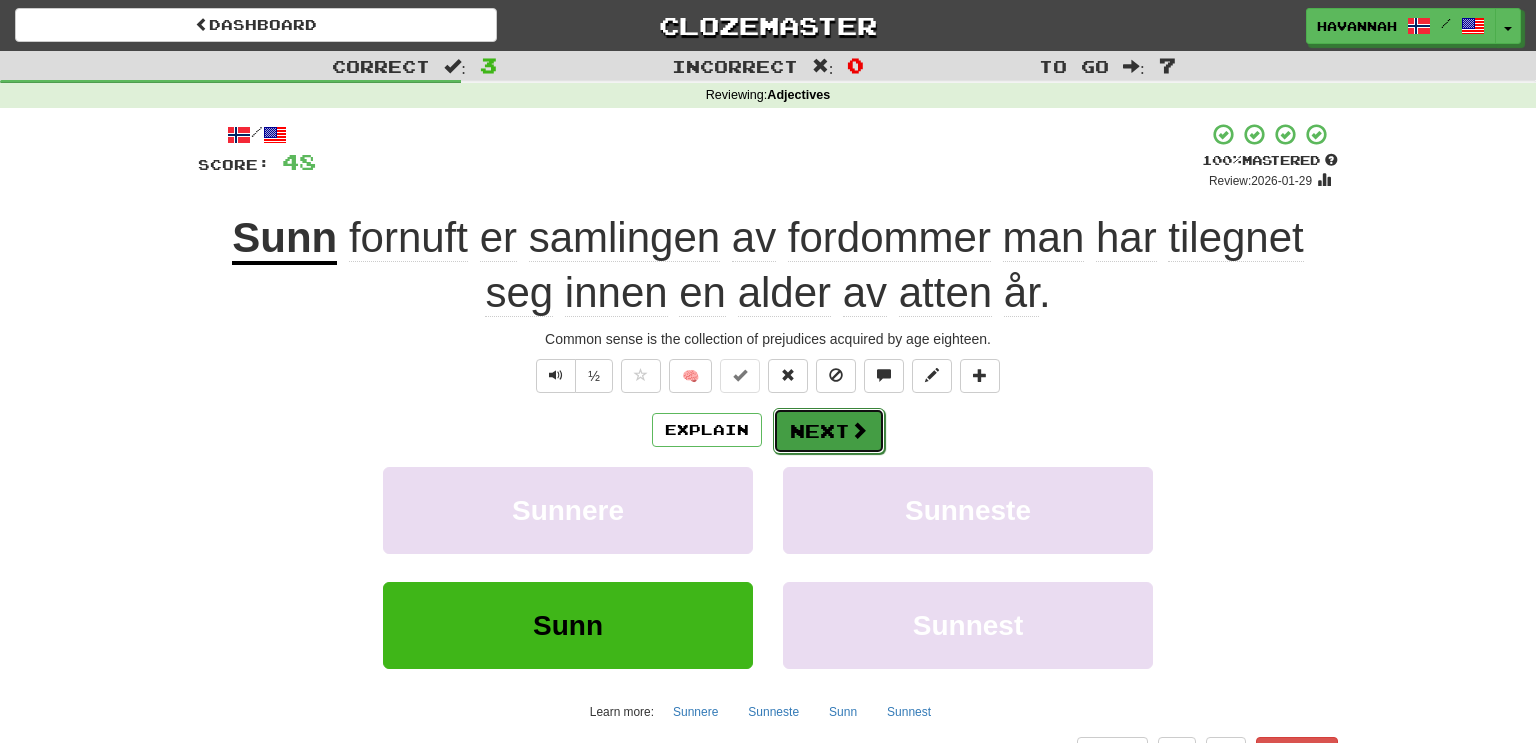click on "Next" at bounding box center [829, 431] 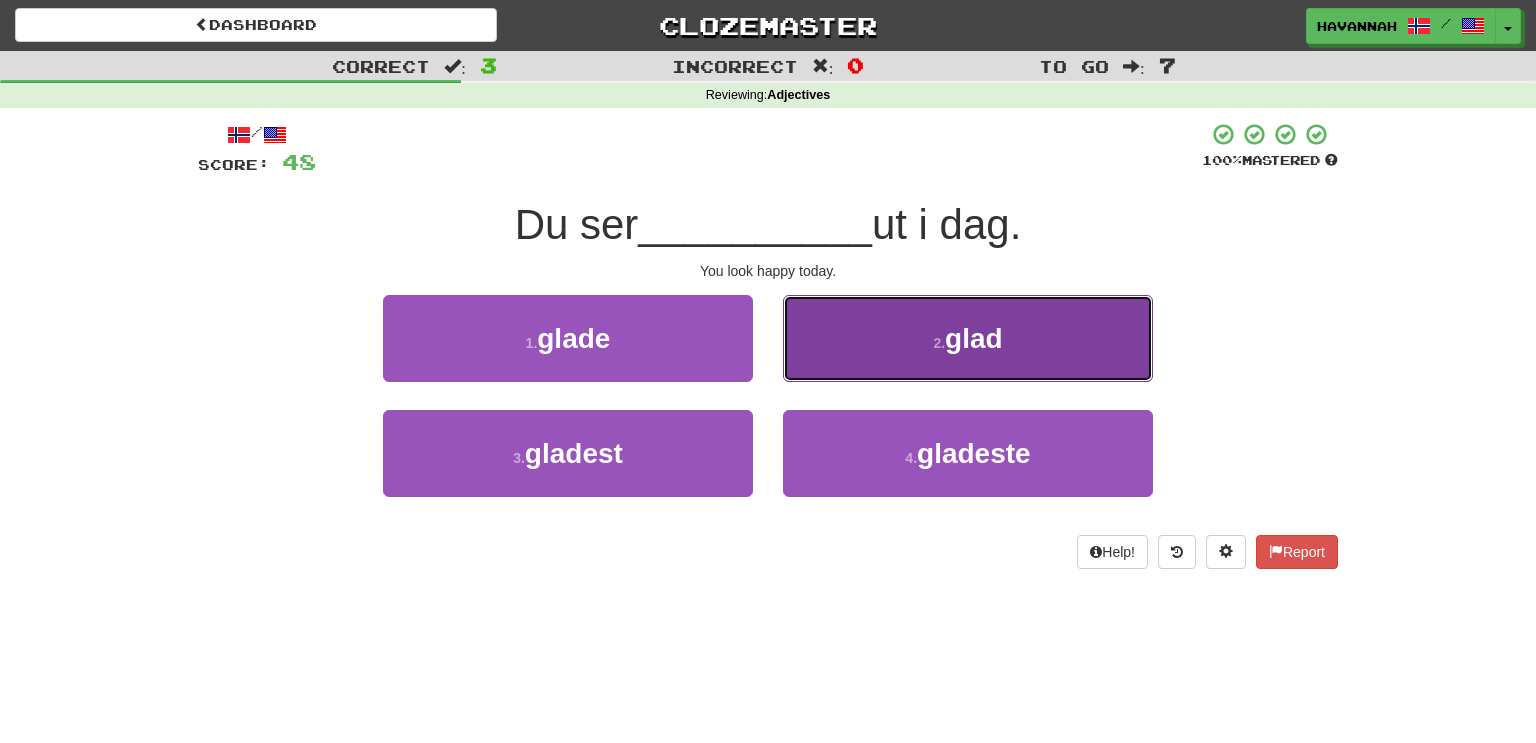 click on "2 .  glad" at bounding box center [968, 338] 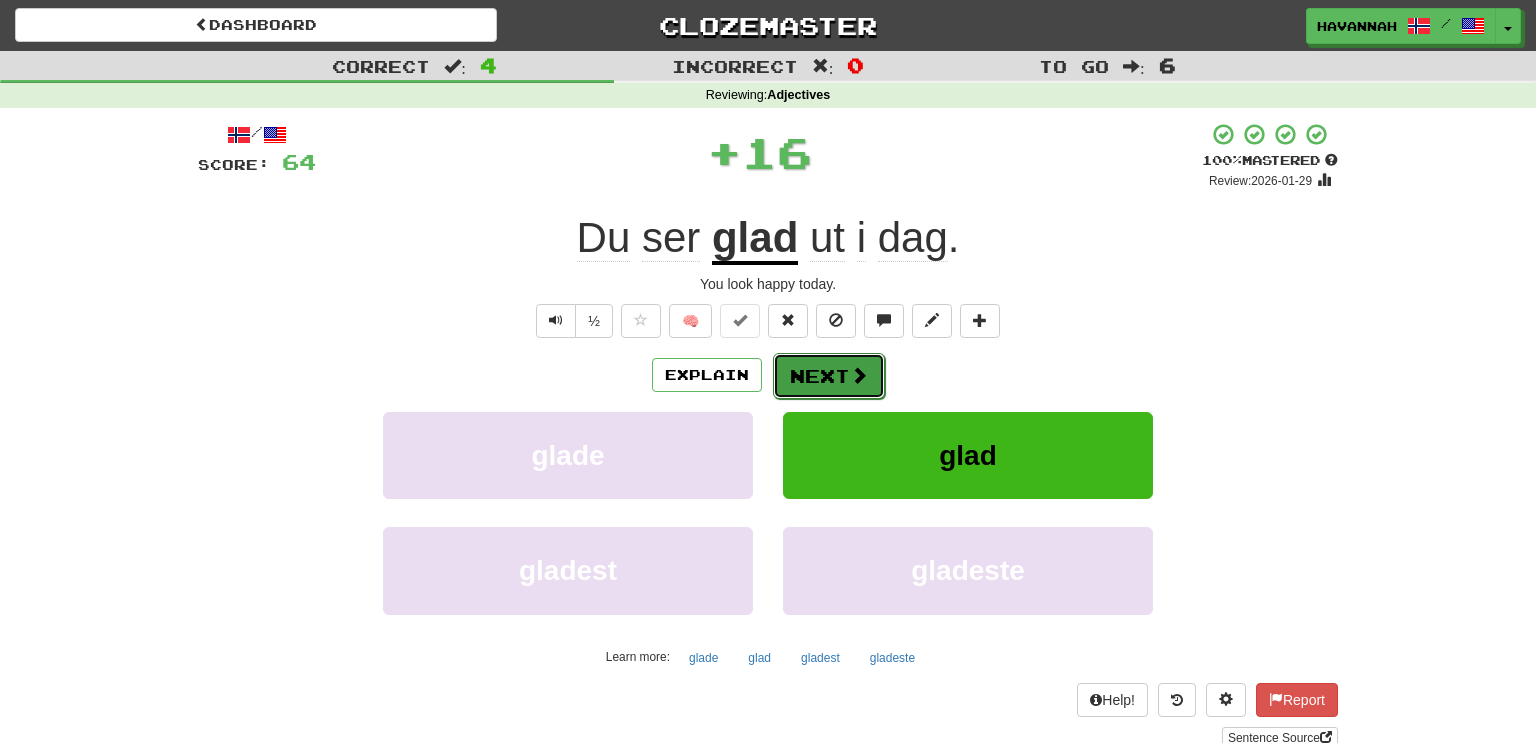 click at bounding box center (859, 375) 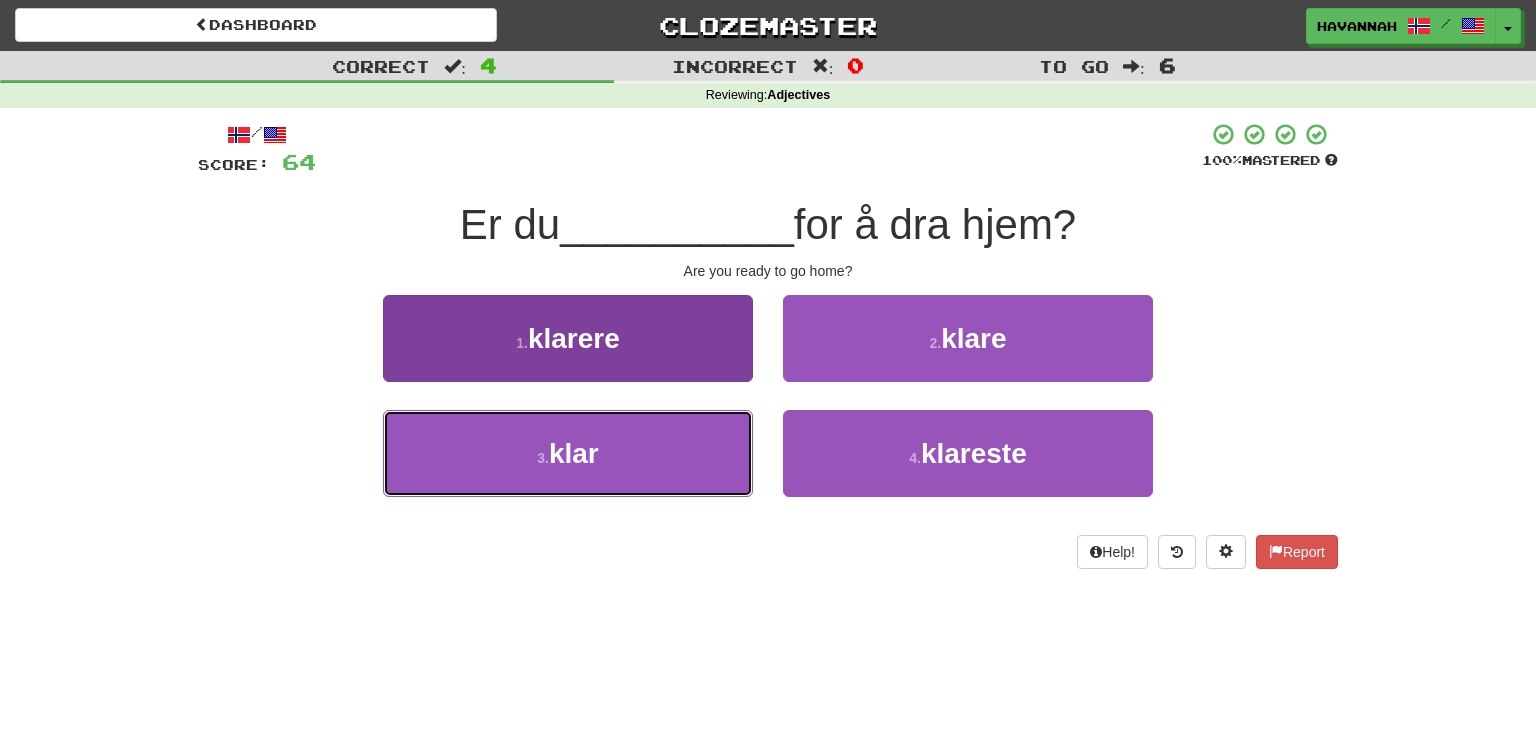 drag, startPoint x: 695, startPoint y: 443, endPoint x: 721, endPoint y: 435, distance: 27.202942 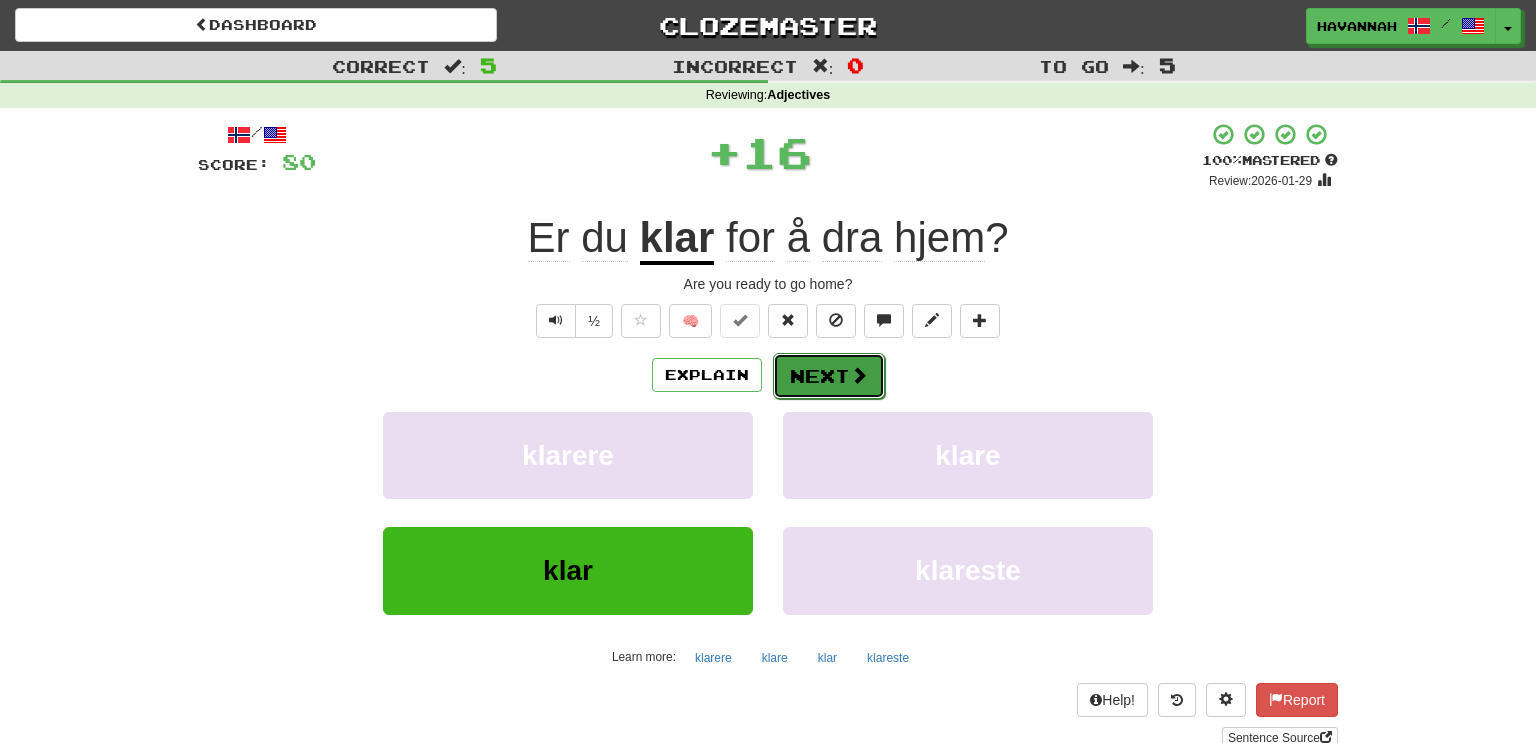 click on "Next" at bounding box center (829, 376) 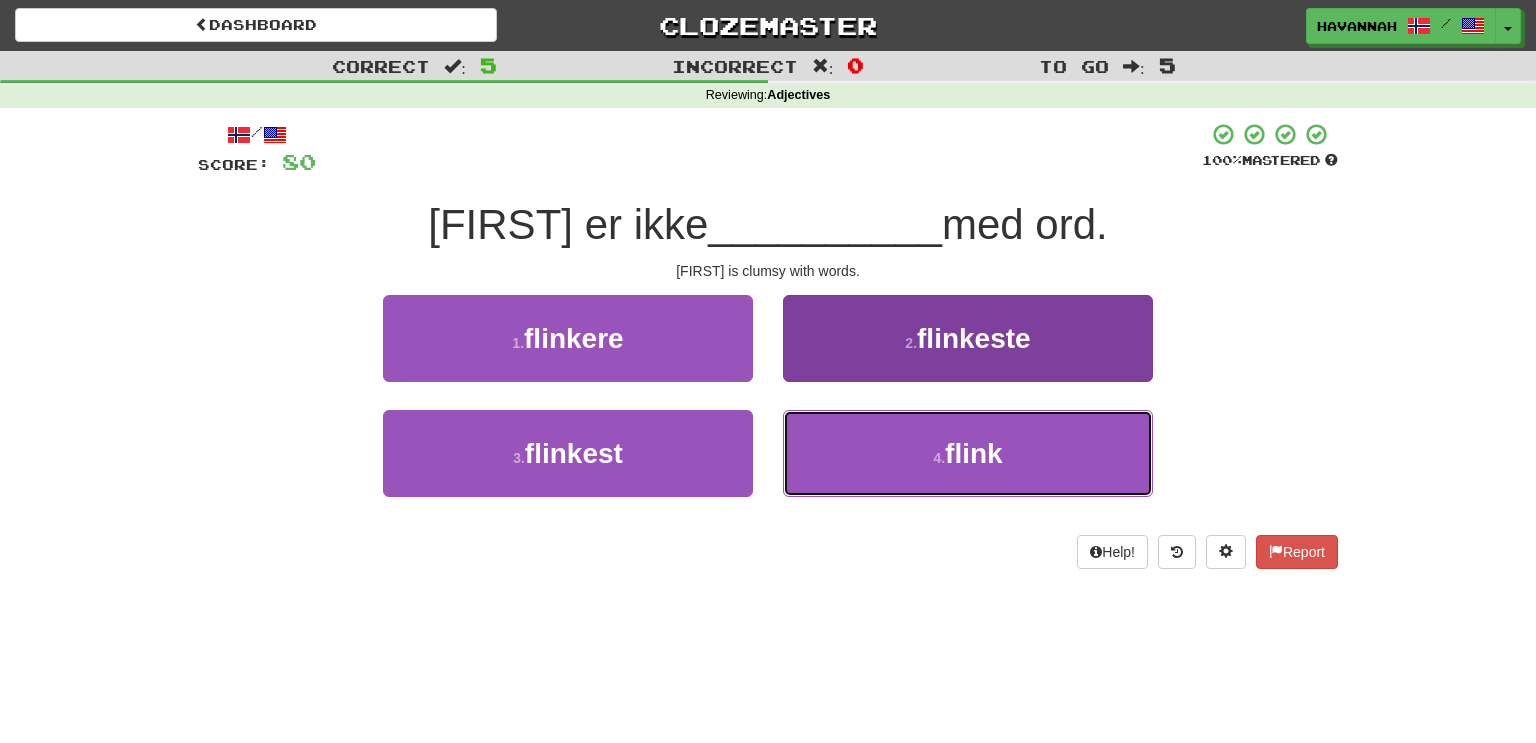 click on "4 .  flink" at bounding box center [968, 453] 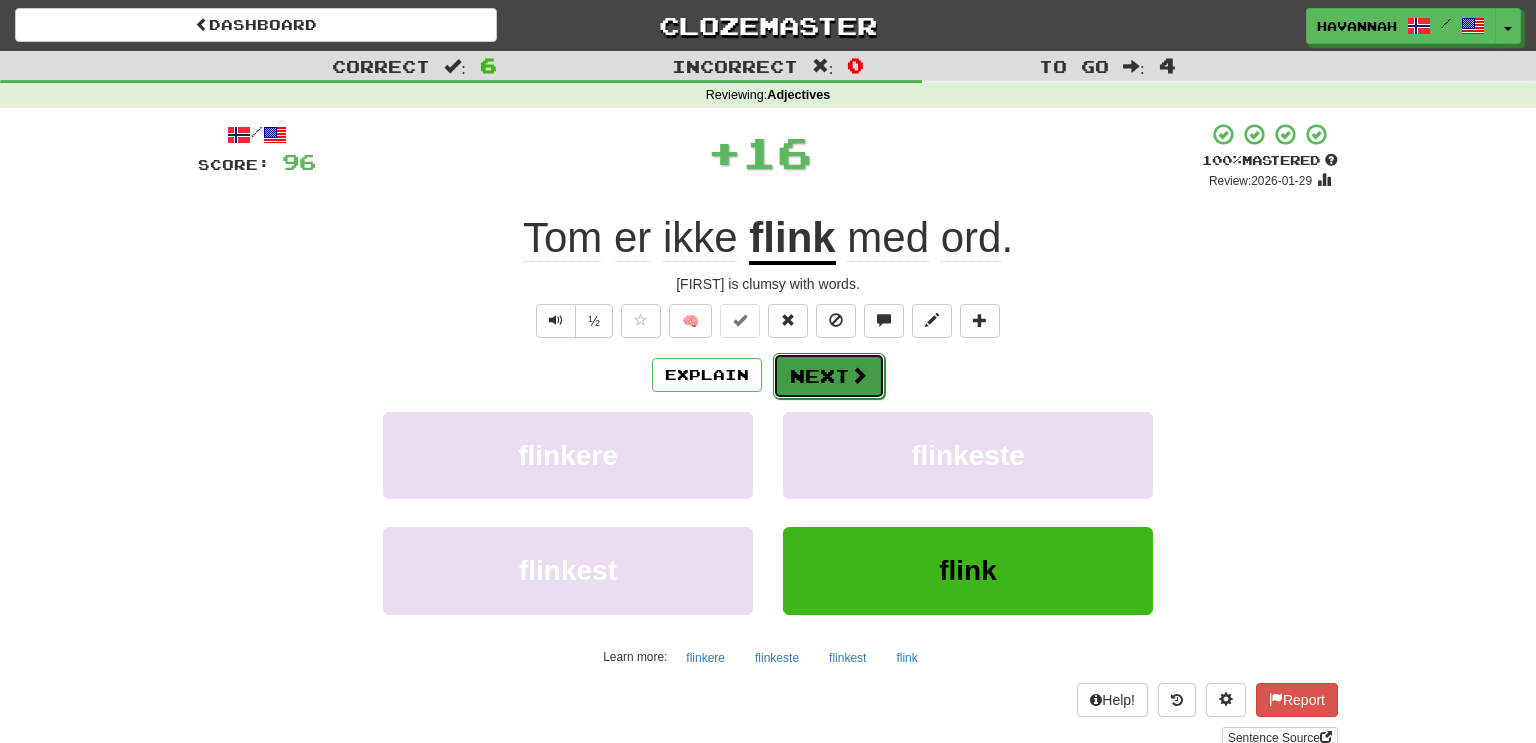 click on "Next" at bounding box center [829, 376] 